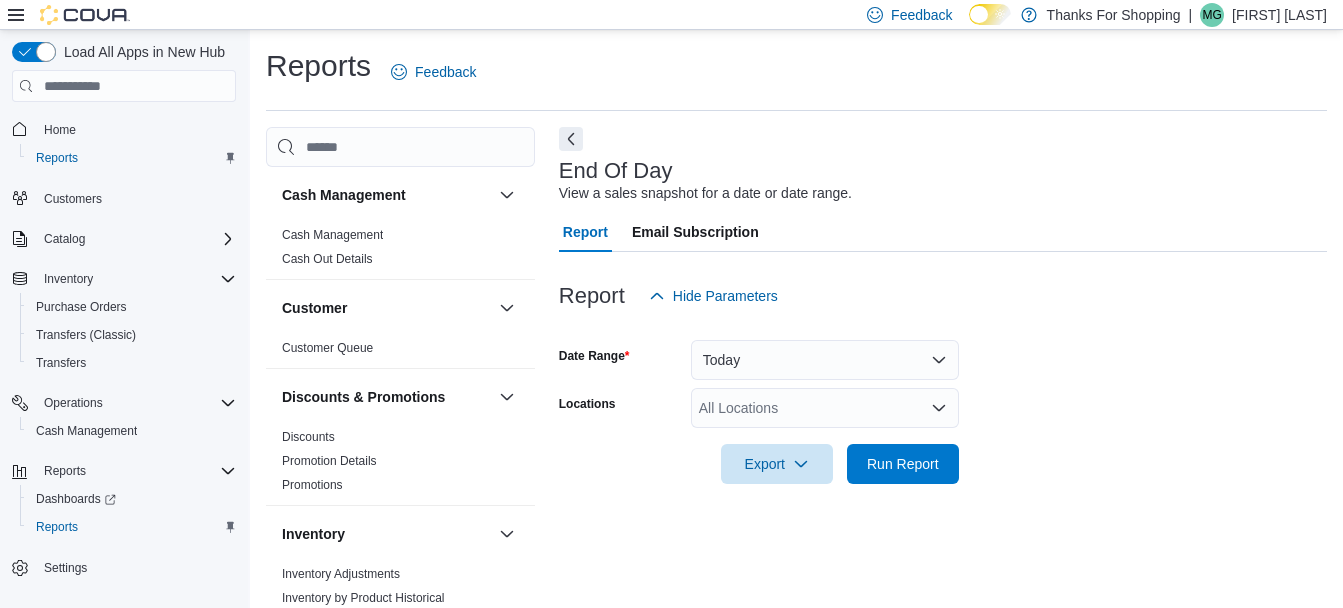 scroll, scrollTop: 31, scrollLeft: 0, axis: vertical 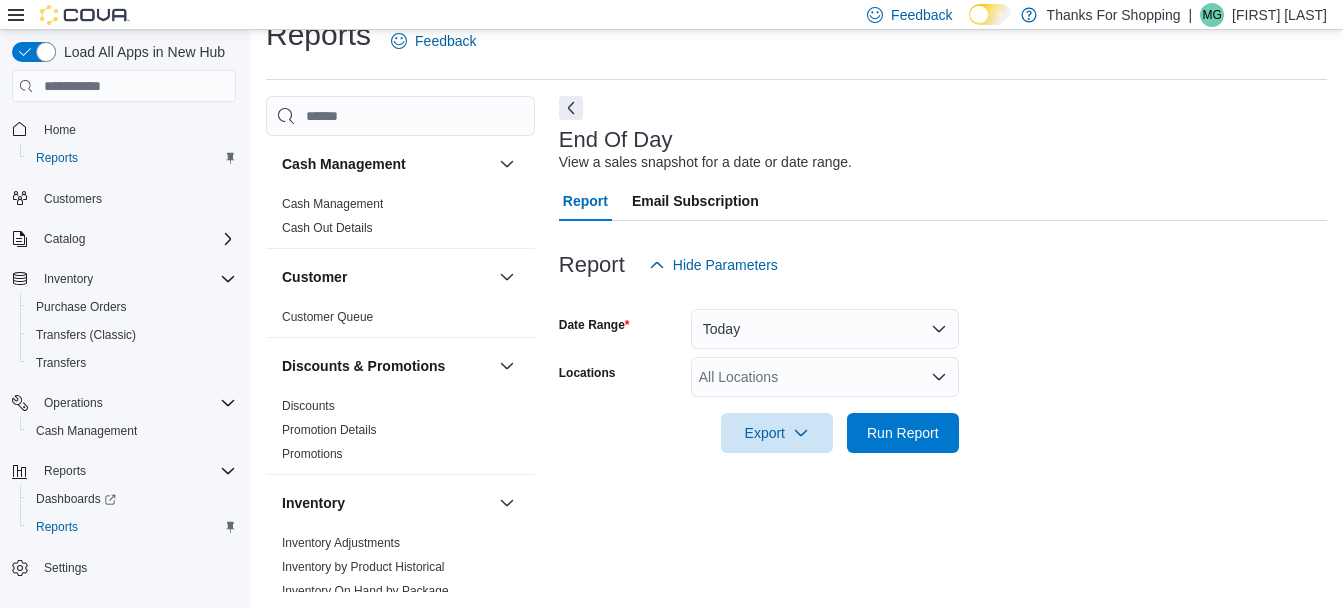 click on "All Locations" at bounding box center (825, 377) 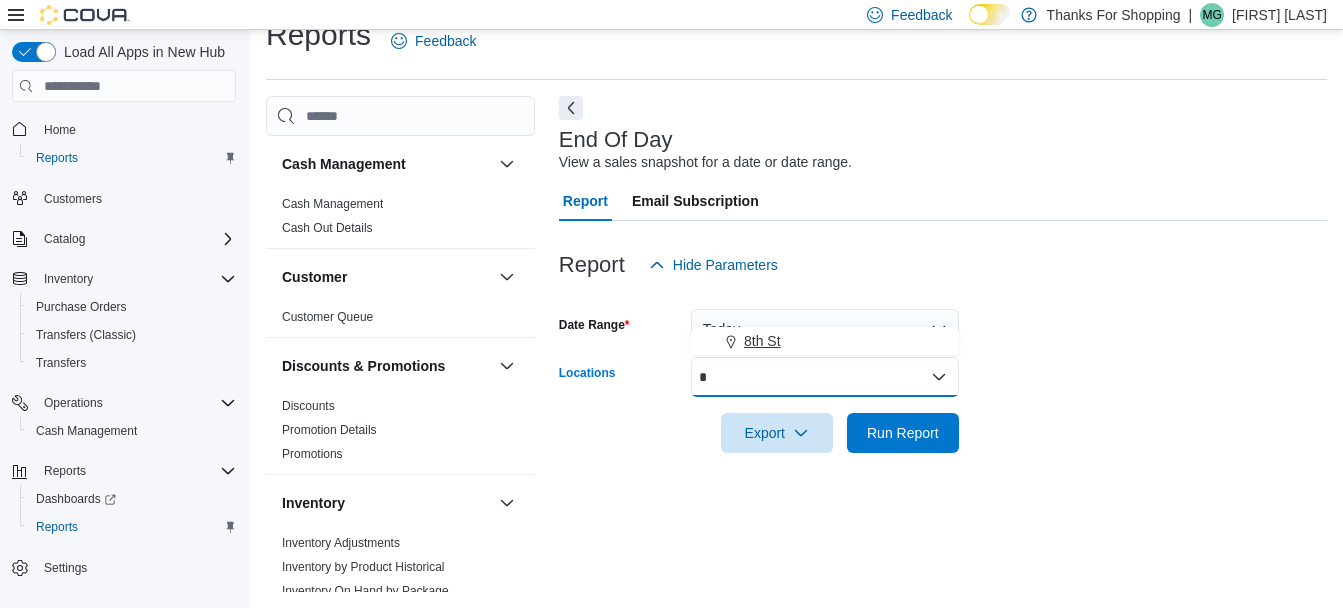 type on "*" 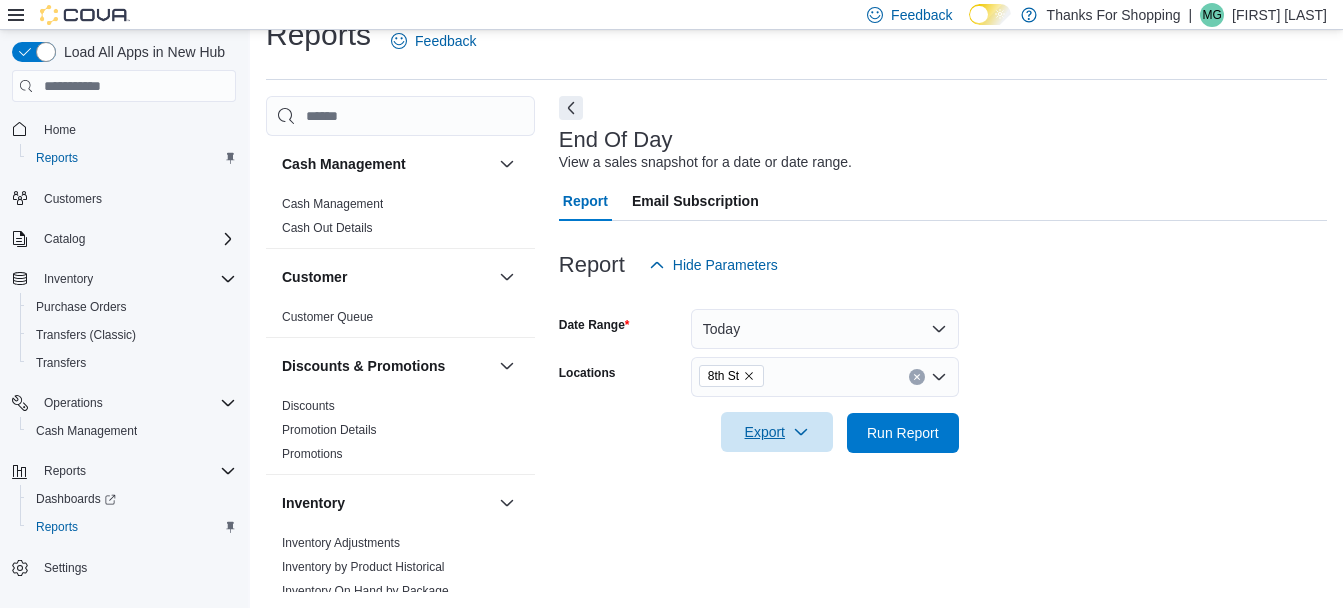 click on "Export" at bounding box center (777, 432) 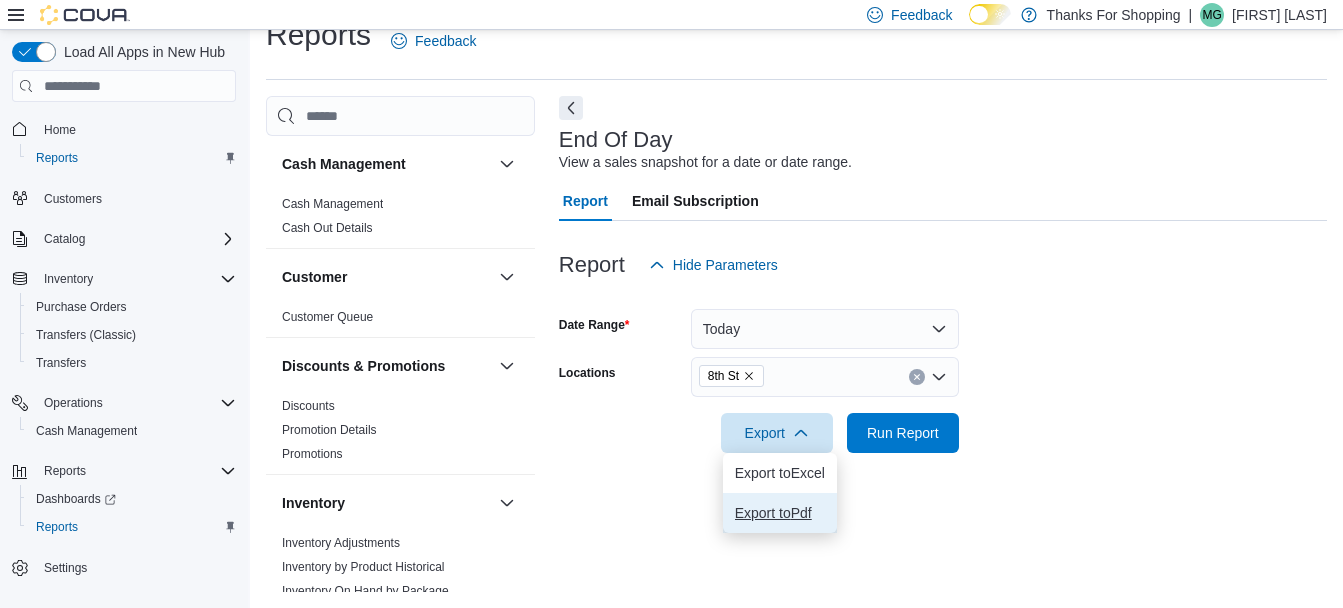 click on "Export to  Pdf" at bounding box center (780, 513) 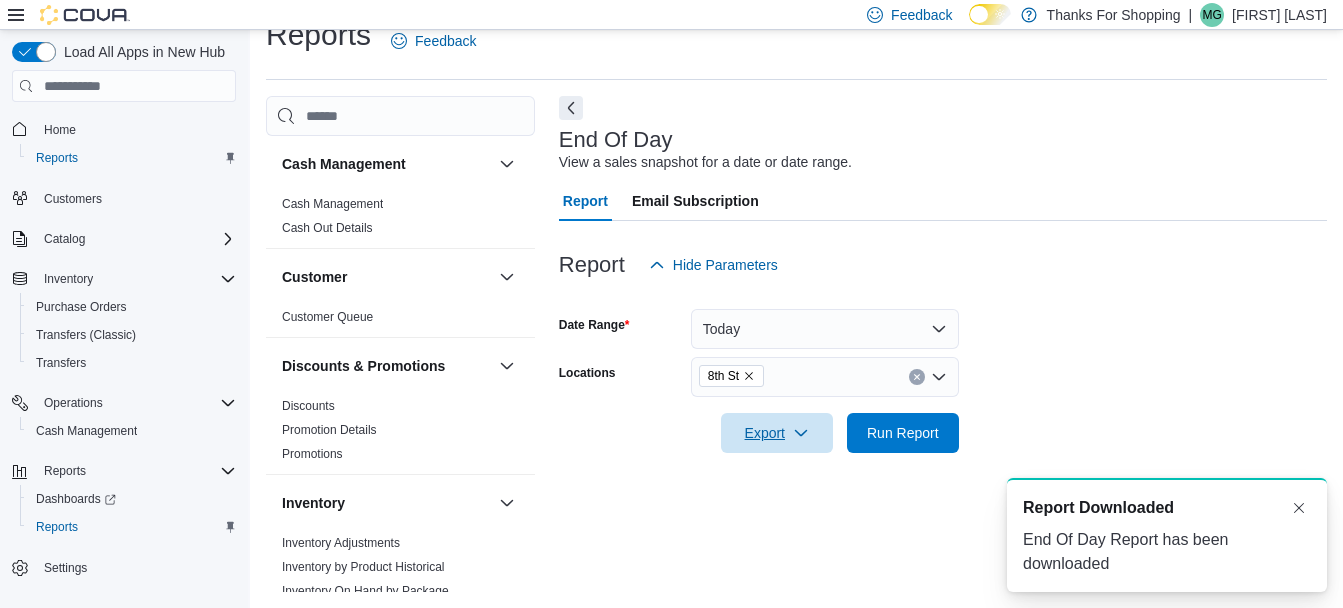 scroll, scrollTop: 0, scrollLeft: 0, axis: both 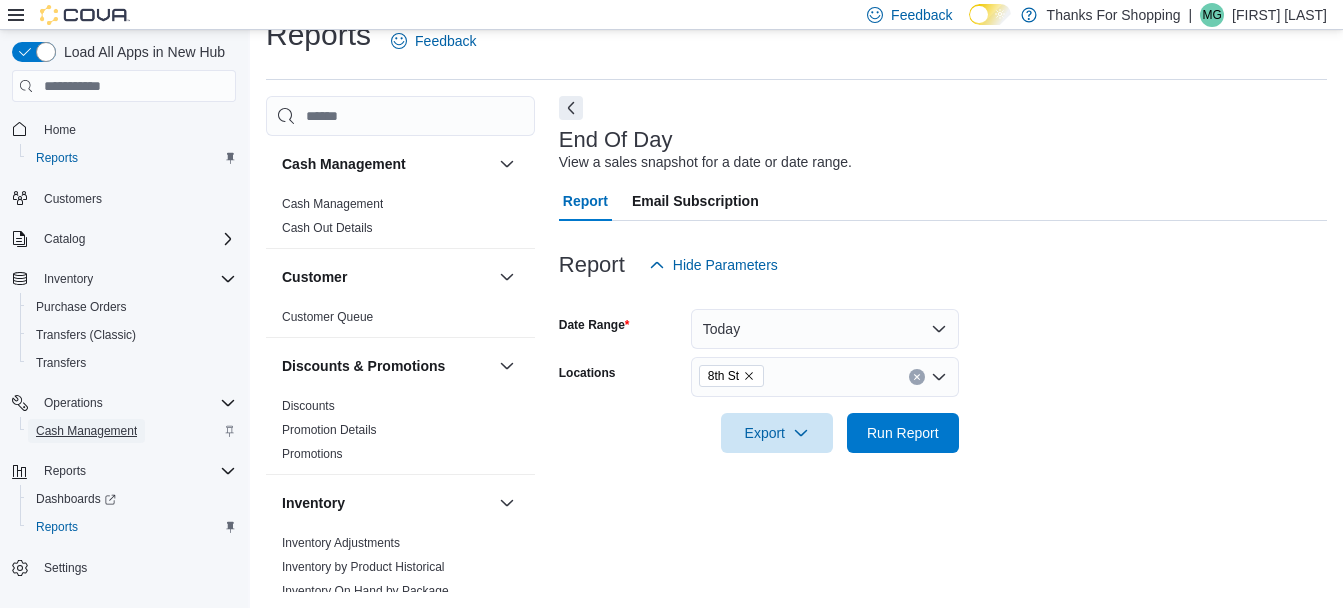 click on "Cash Management" at bounding box center (86, 431) 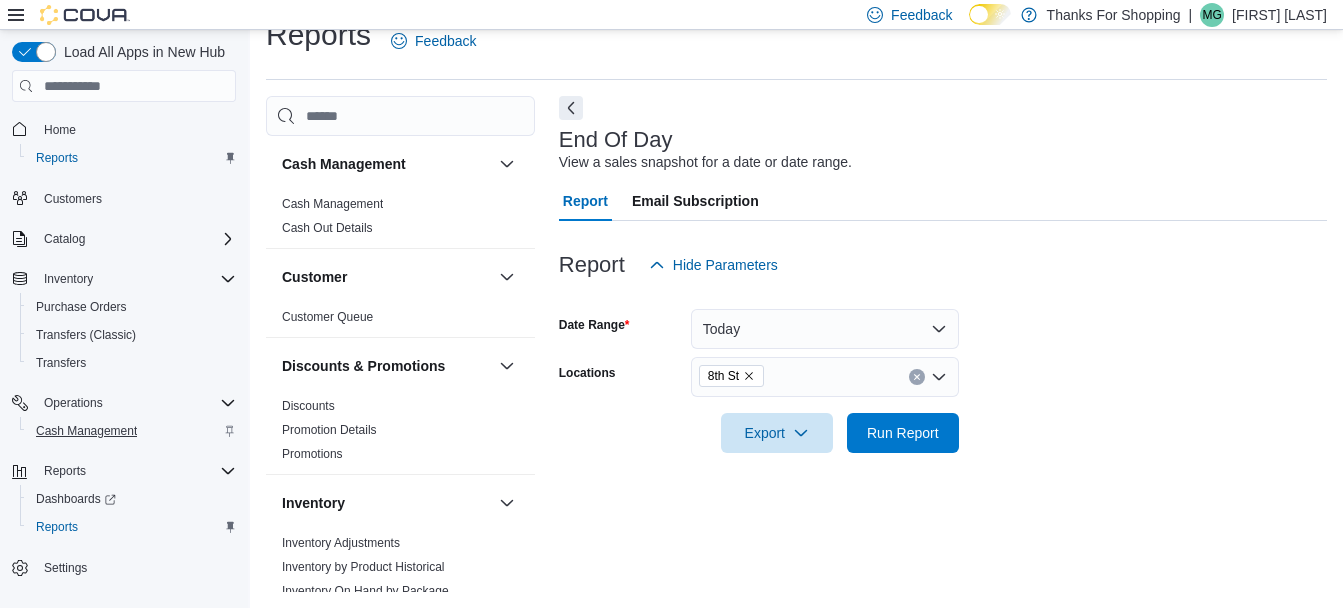 scroll, scrollTop: 0, scrollLeft: 0, axis: both 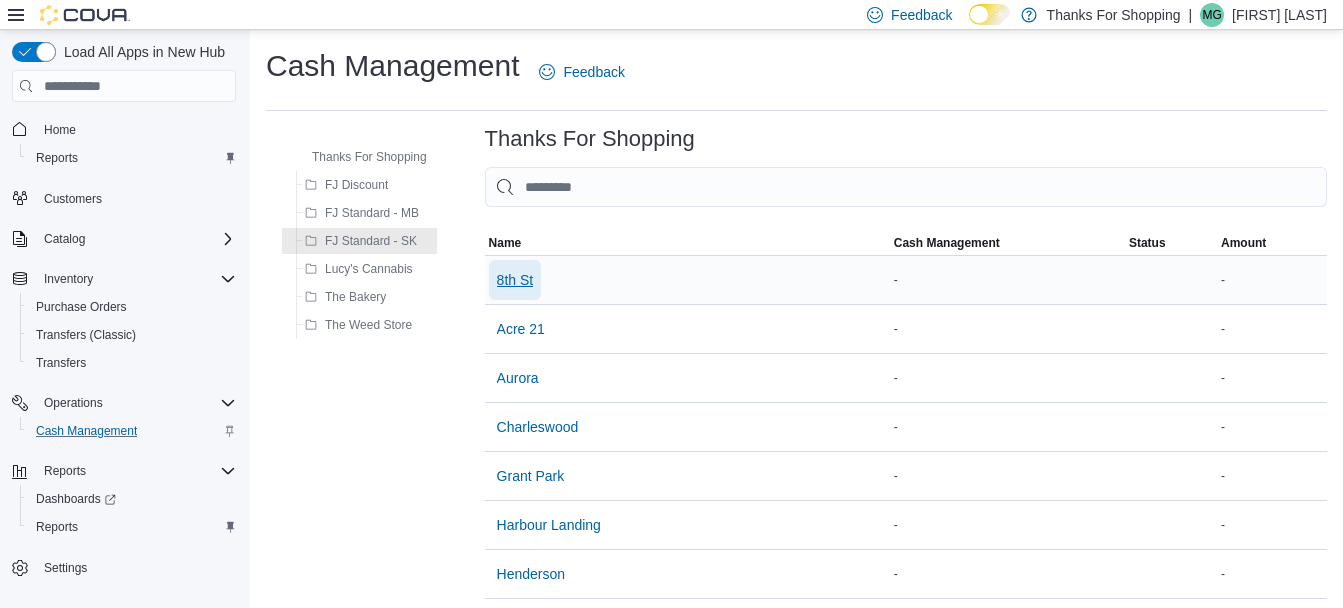 drag, startPoint x: 512, startPoint y: 280, endPoint x: 549, endPoint y: 241, distance: 53.75872 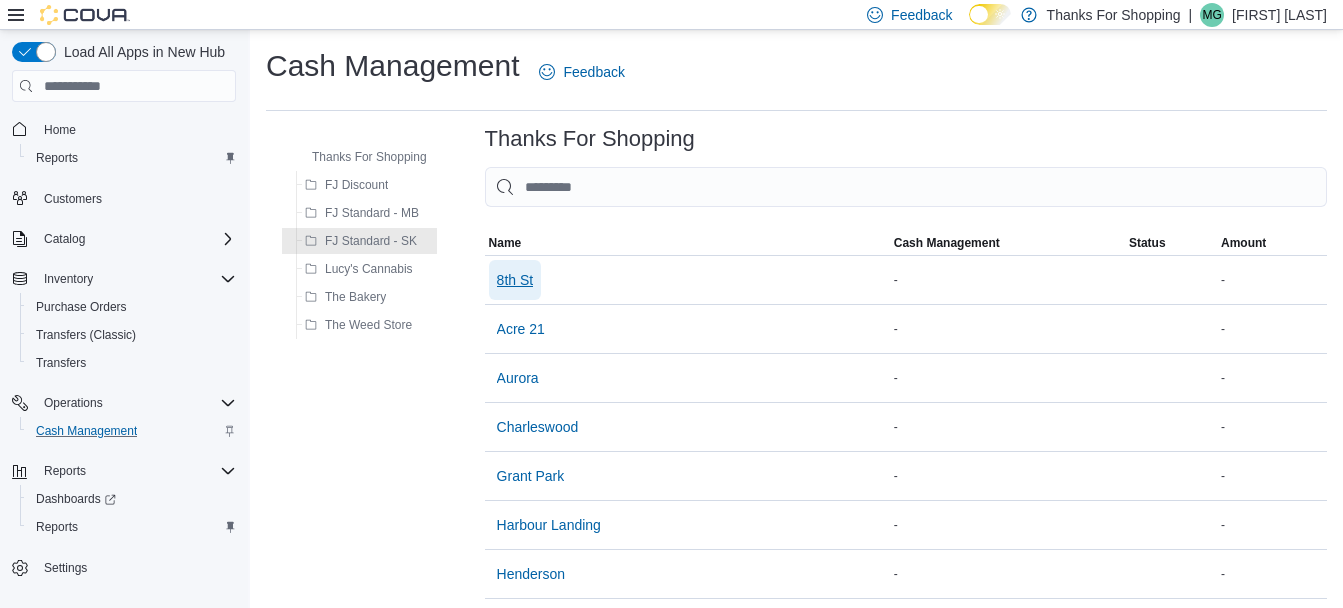 click on "8th St" at bounding box center [515, 280] 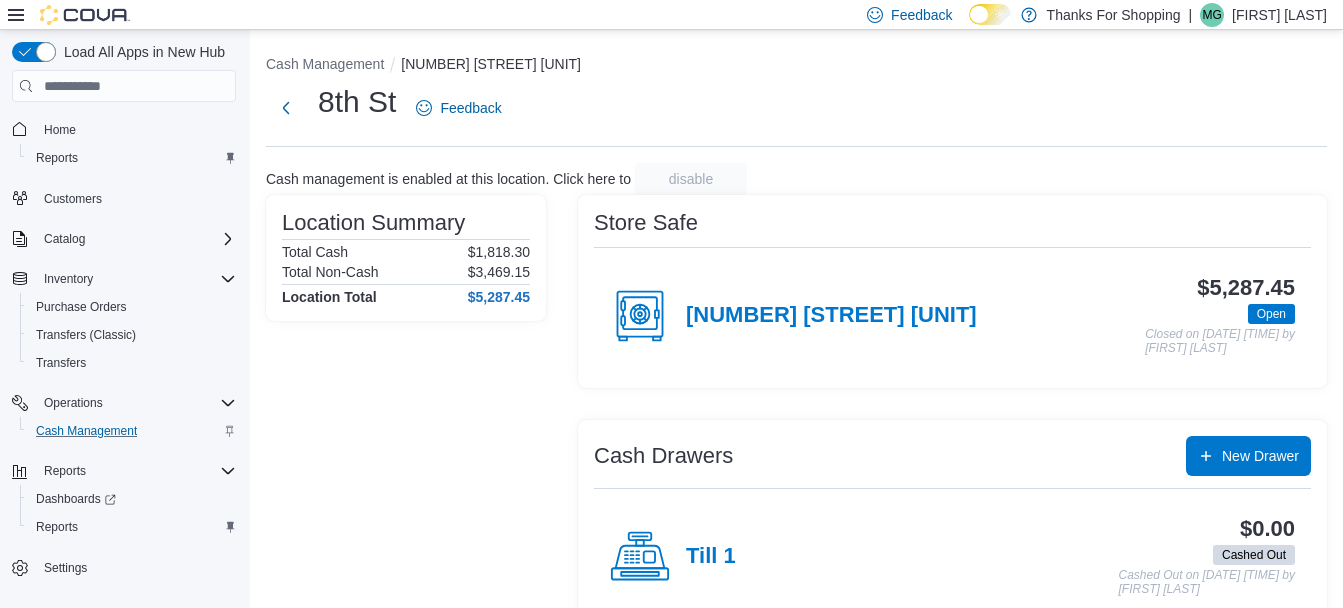 click on "[NUMBER] [STREET] [UNIT]" at bounding box center (793, 316) 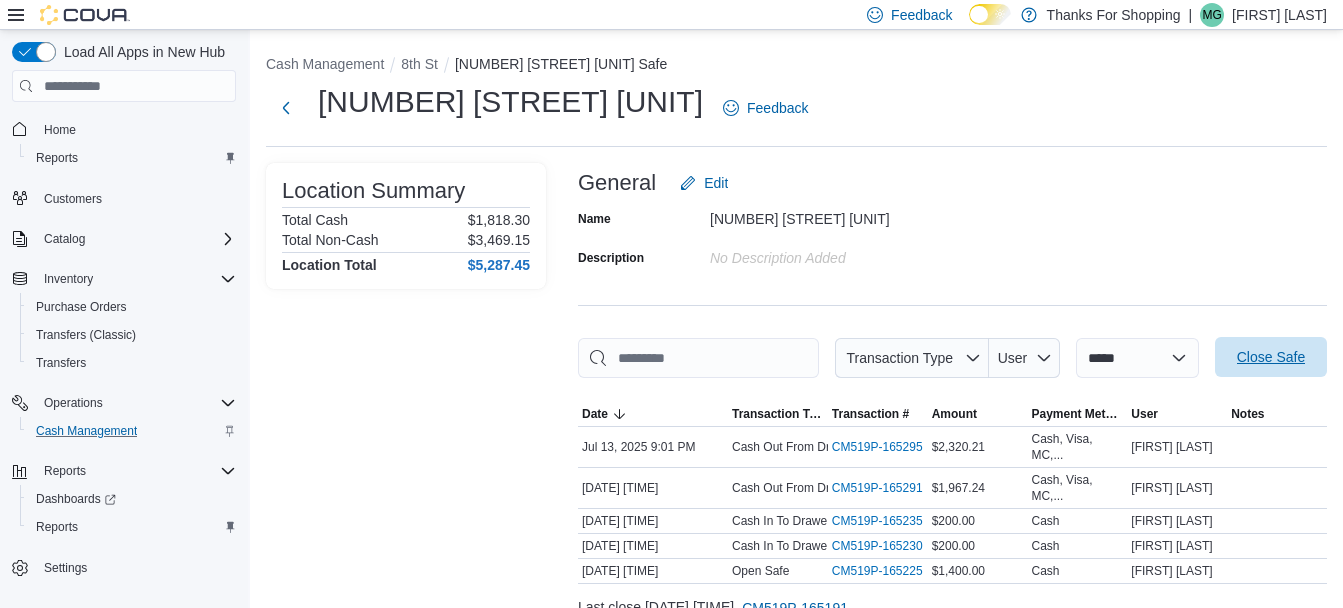click on "Close Safe" at bounding box center (1271, 357) 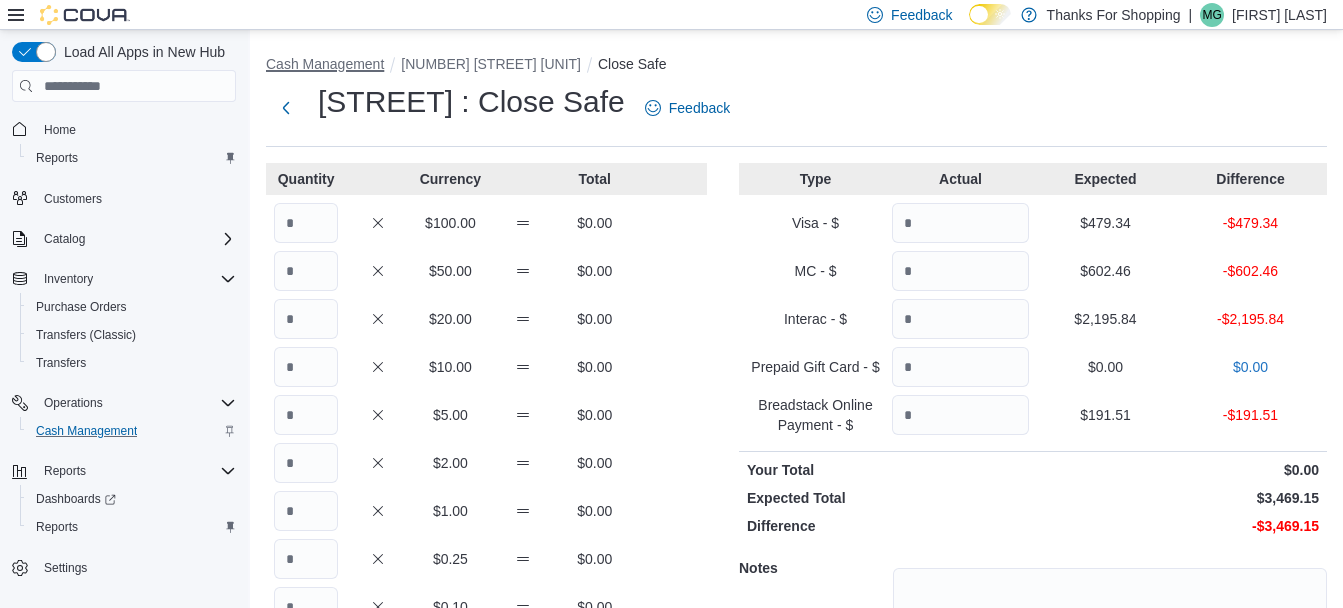 type 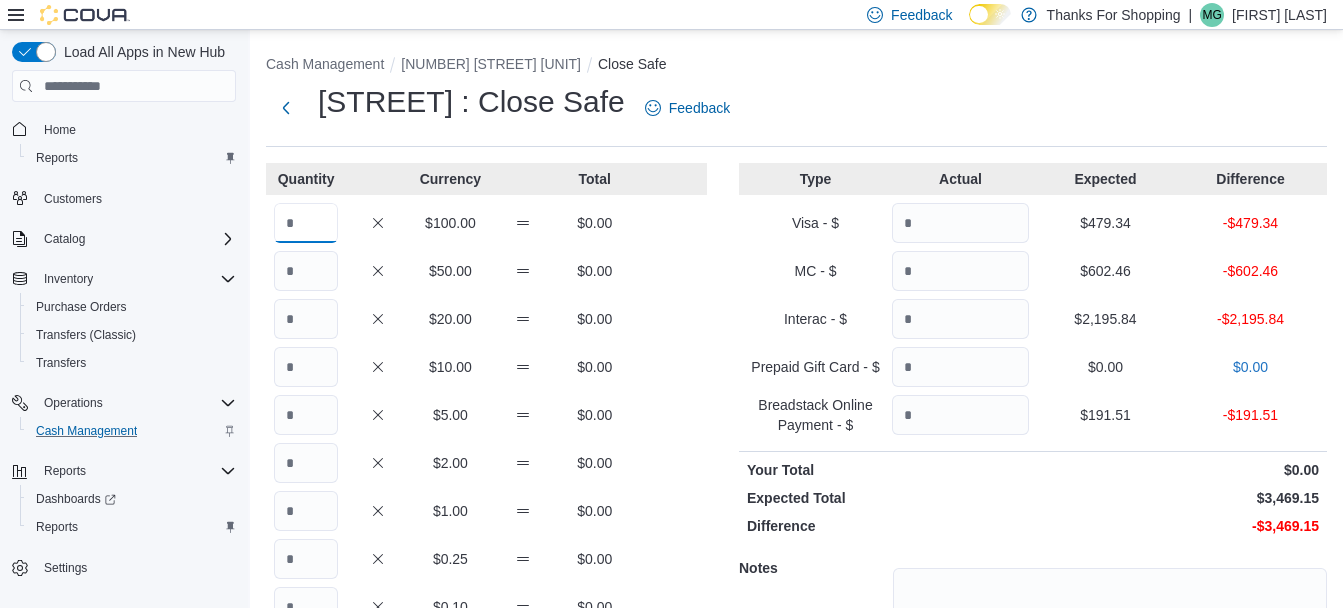 click at bounding box center (306, 223) 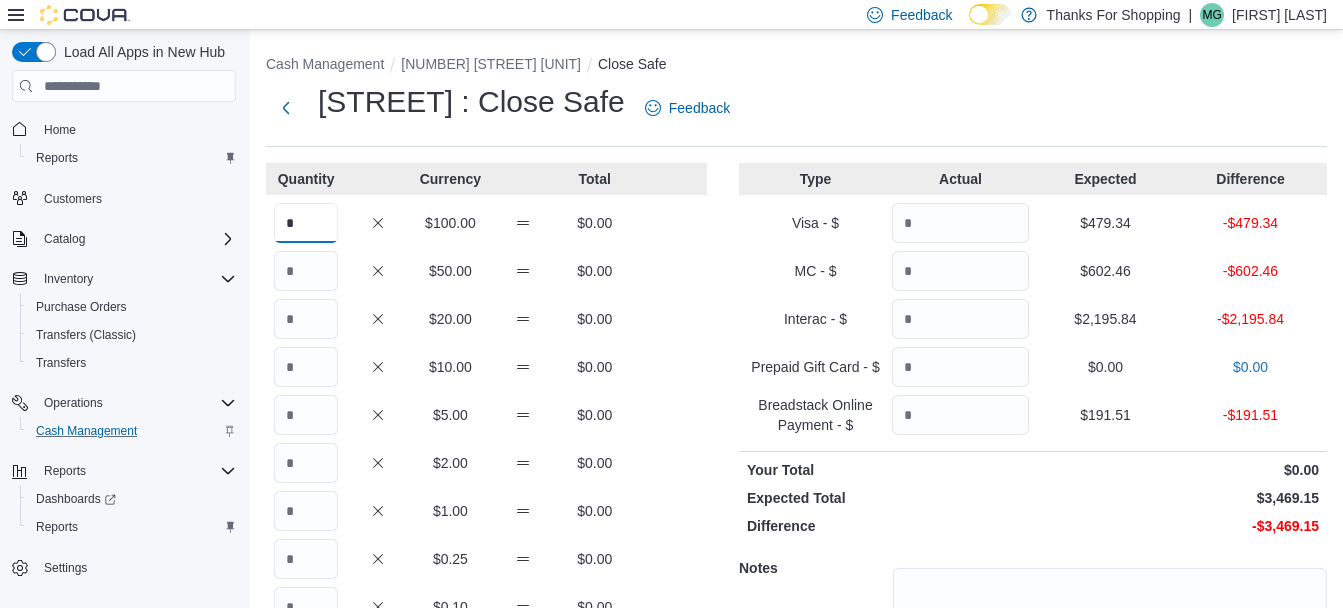 type on "*" 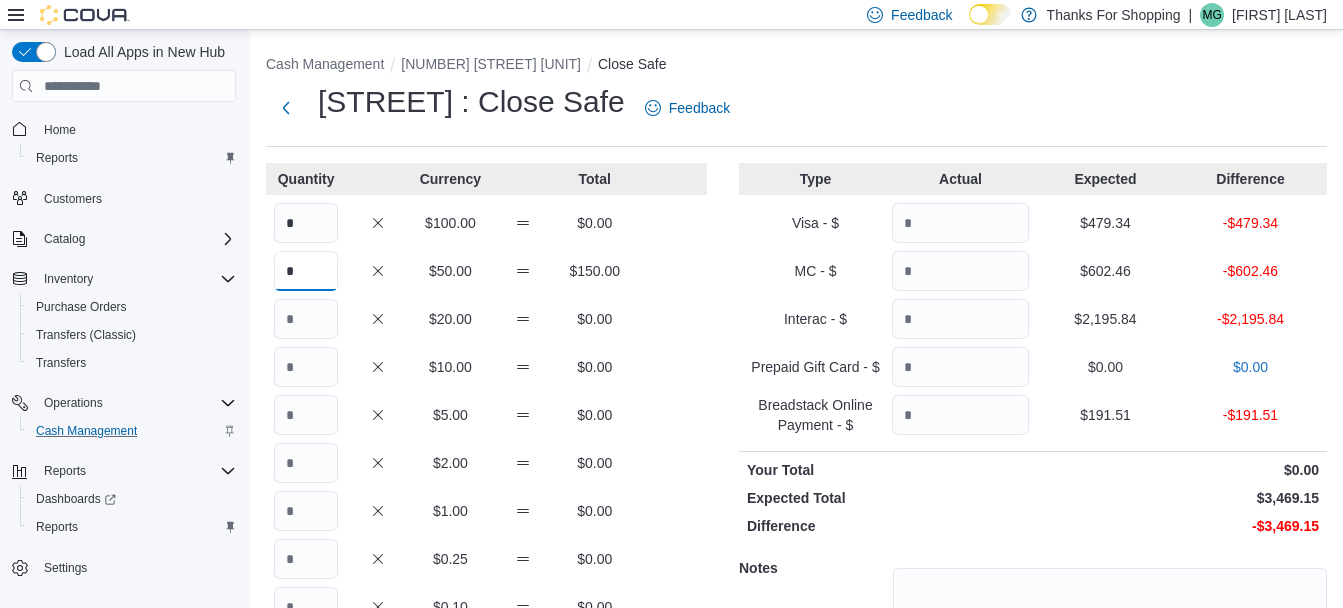 type on "*" 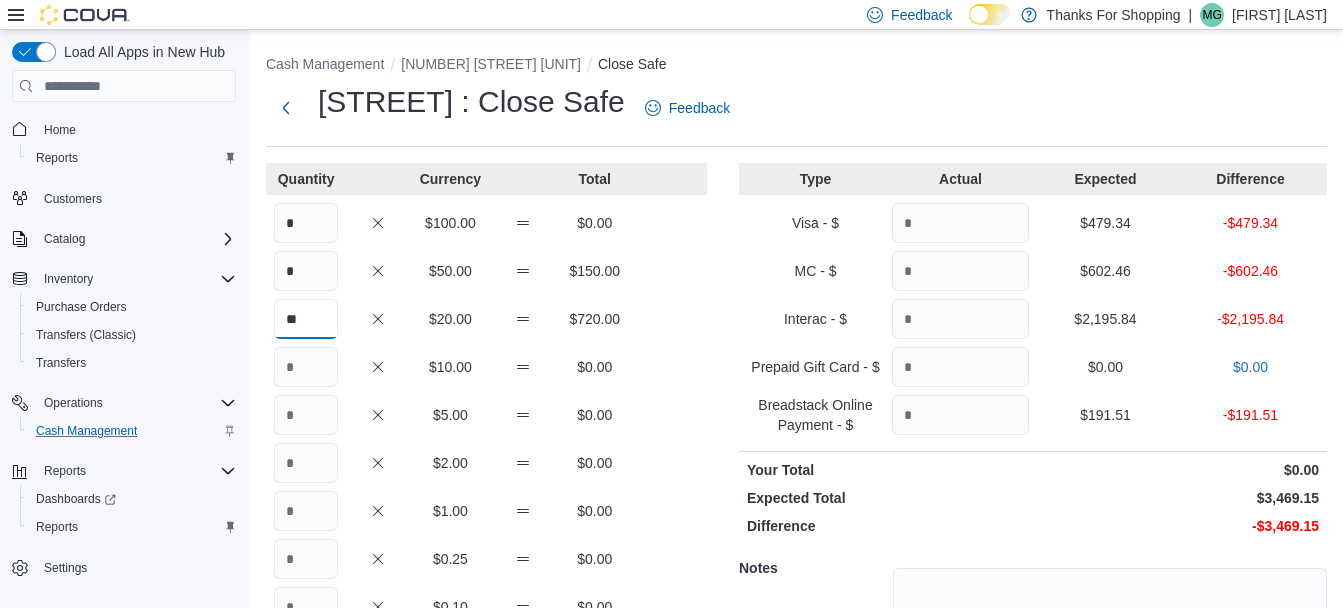 type on "**" 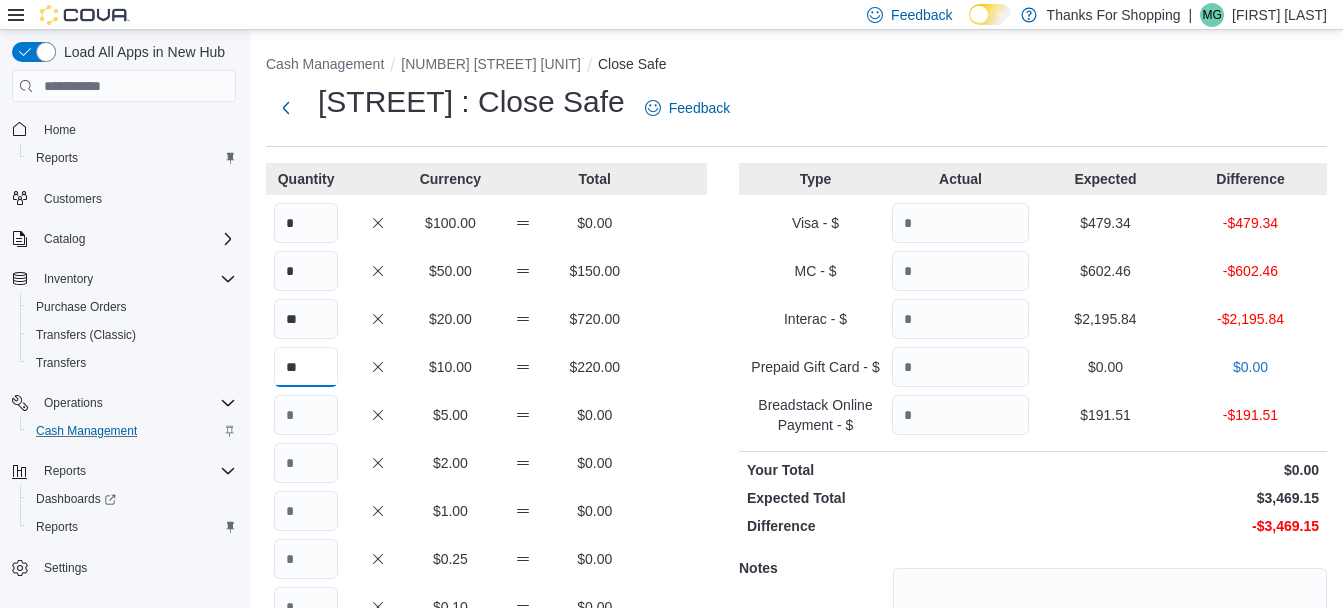 type on "**" 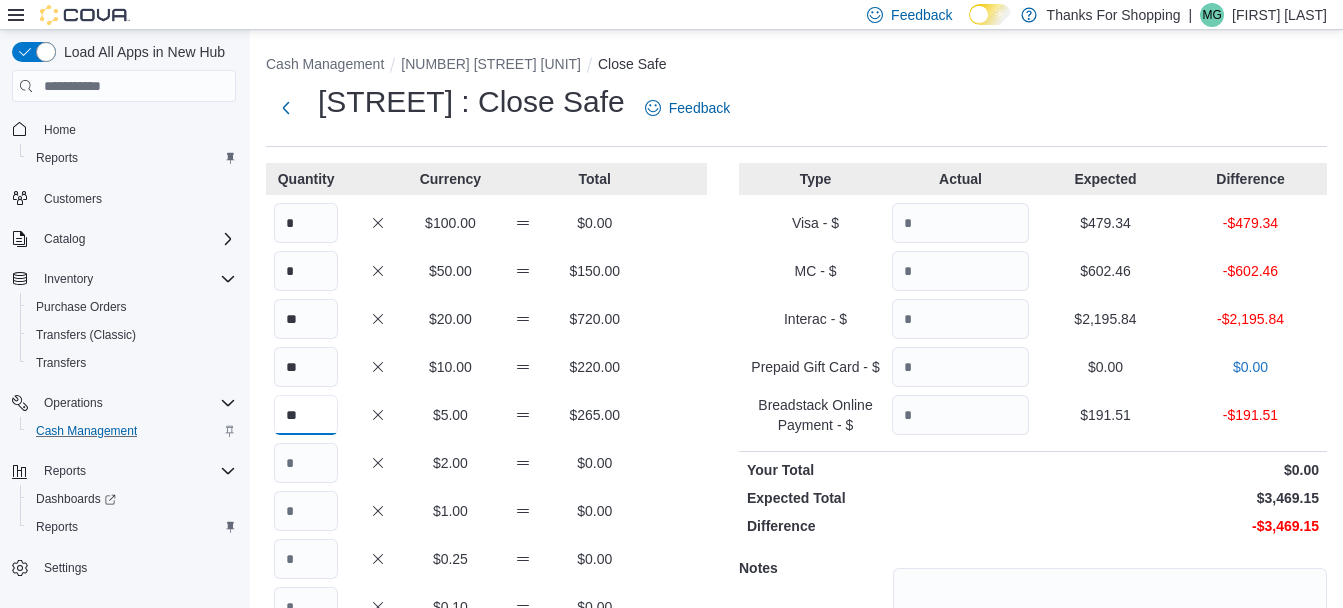 type on "**" 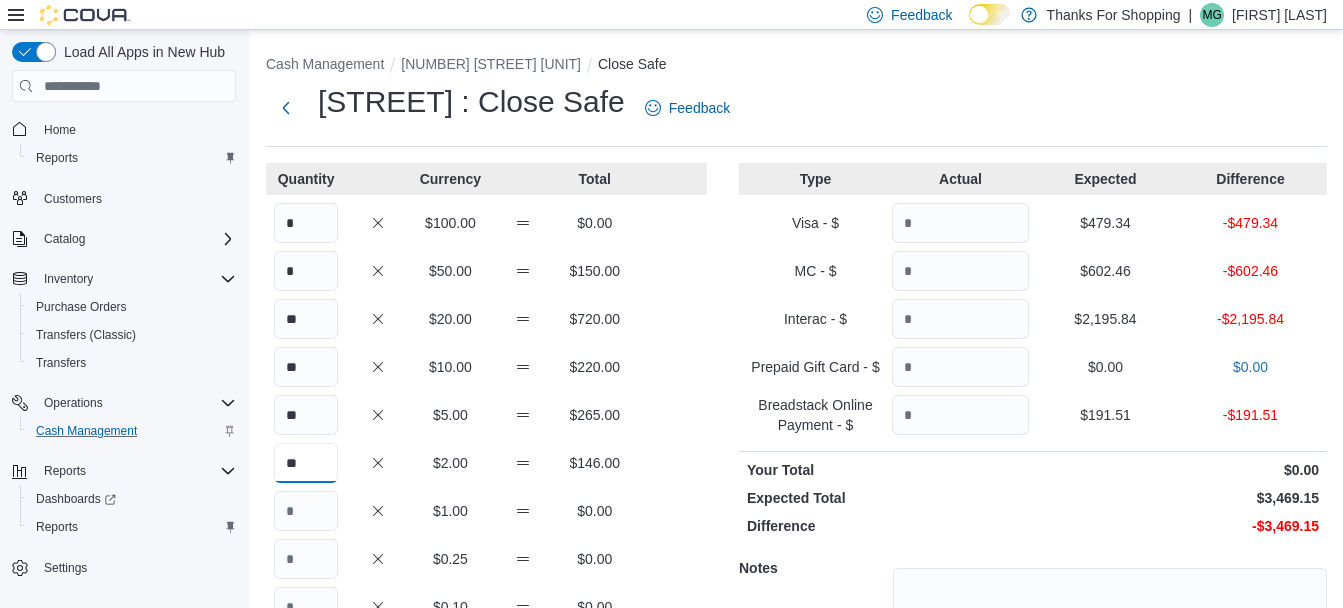 type on "**" 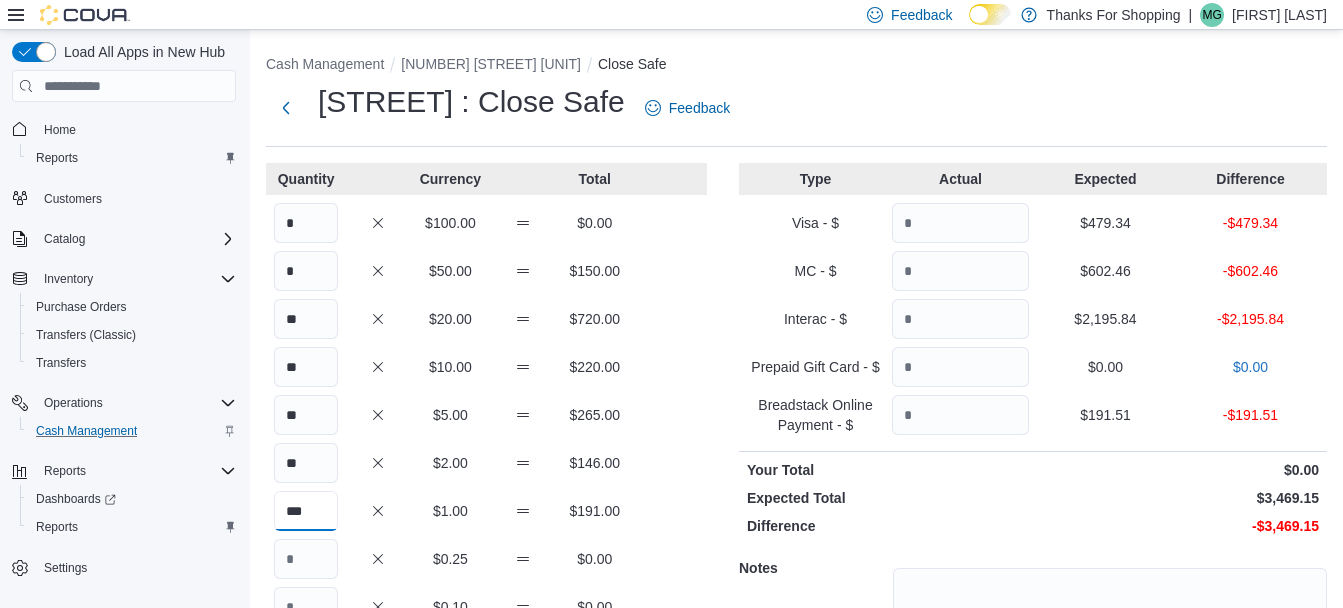 type on "***" 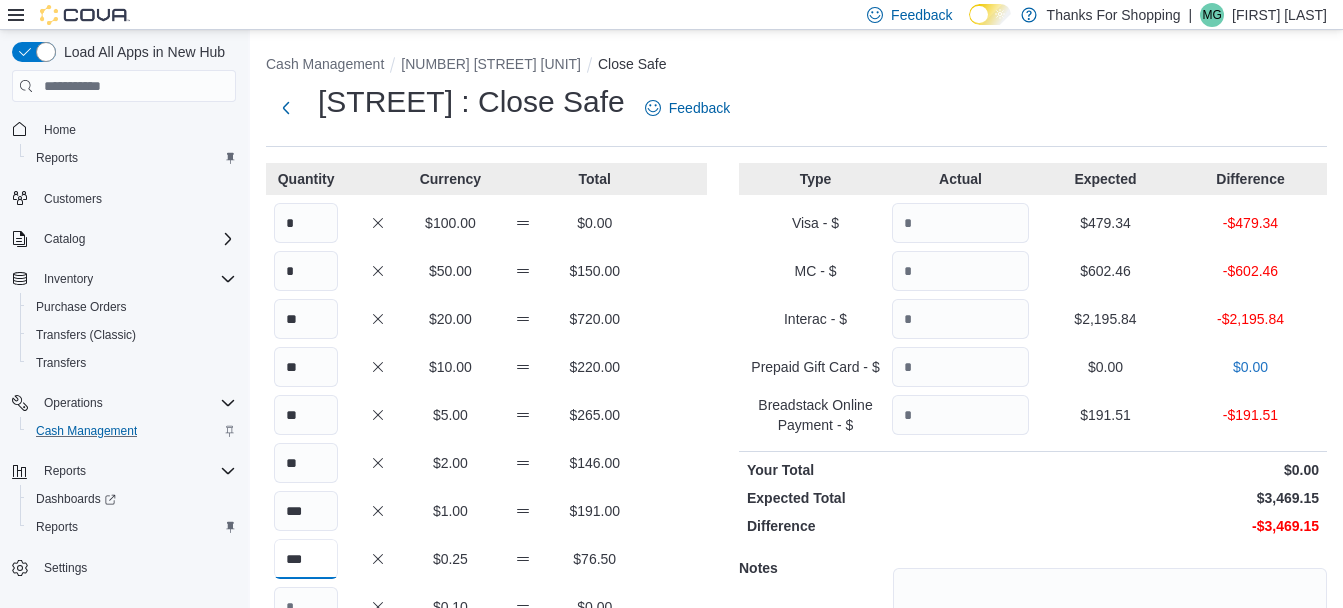 type on "***" 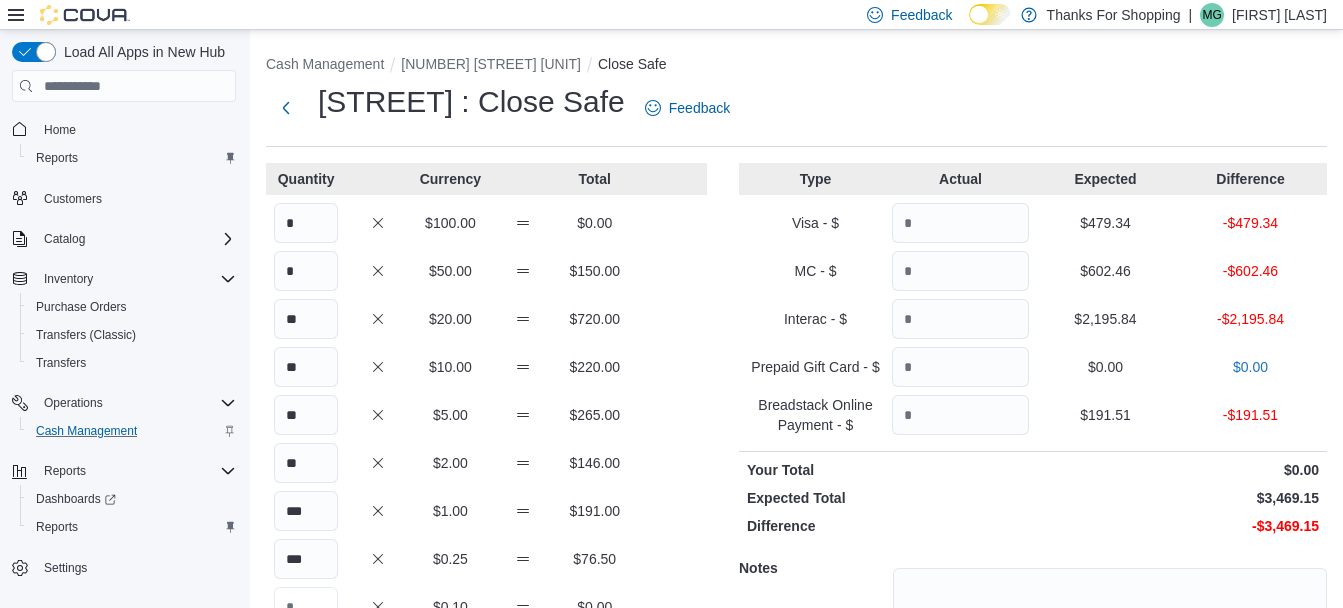 scroll, scrollTop: 19, scrollLeft: 0, axis: vertical 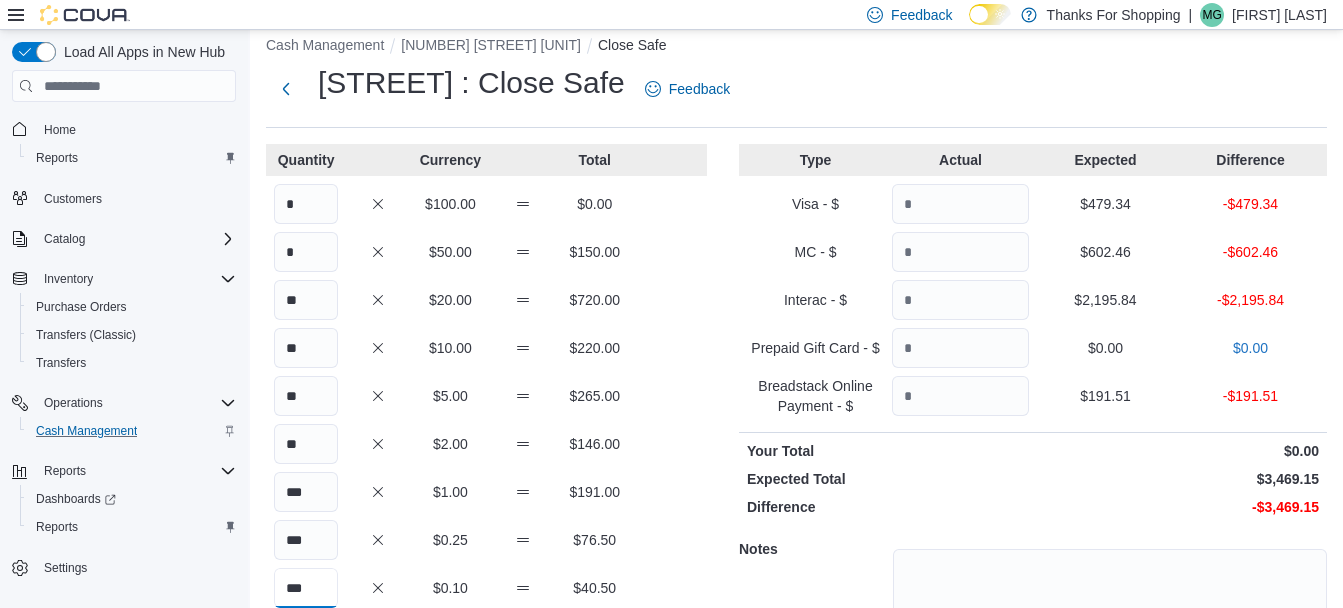 type on "***" 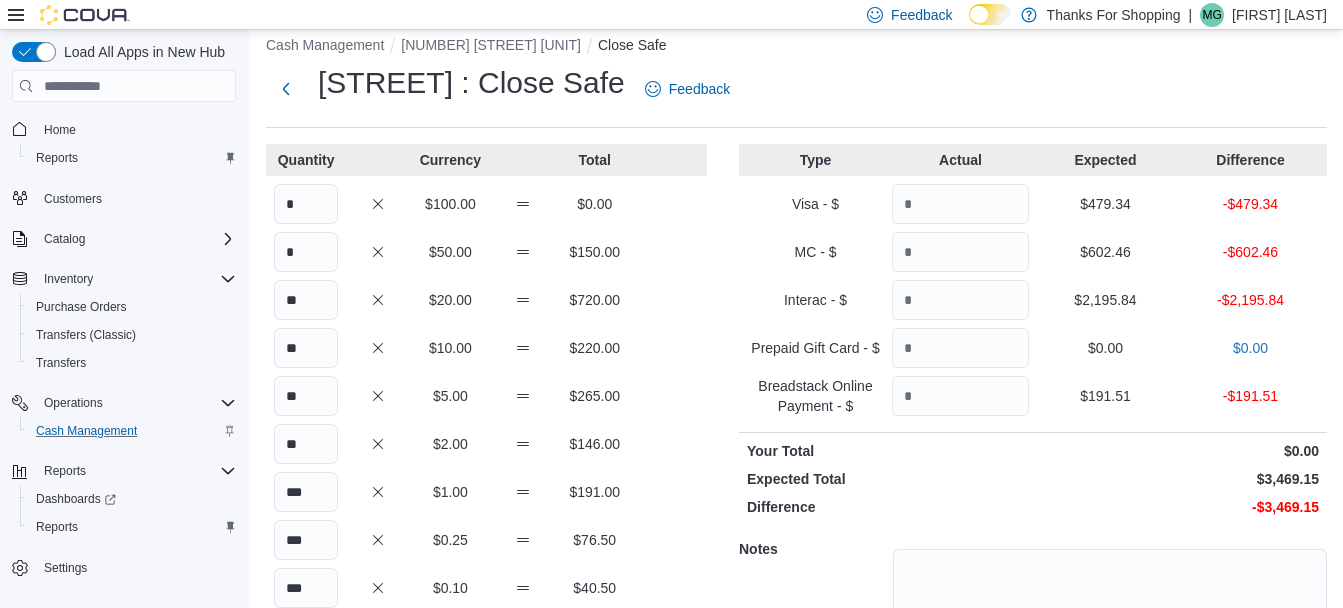scroll, scrollTop: 240, scrollLeft: 0, axis: vertical 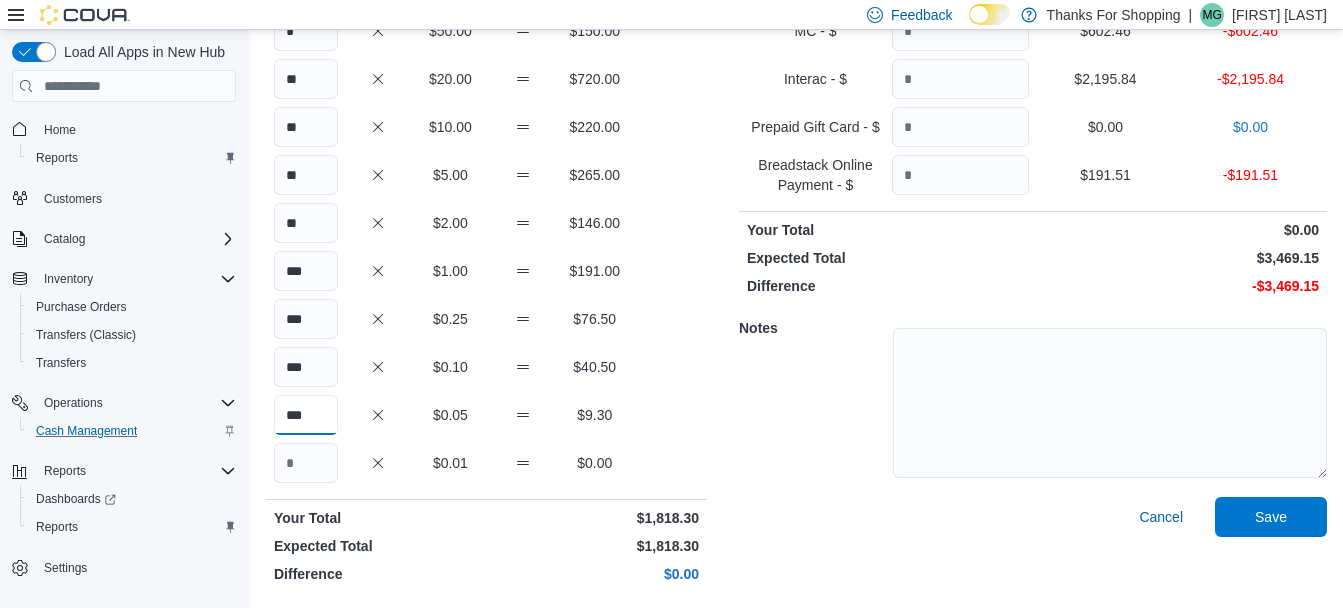 type on "***" 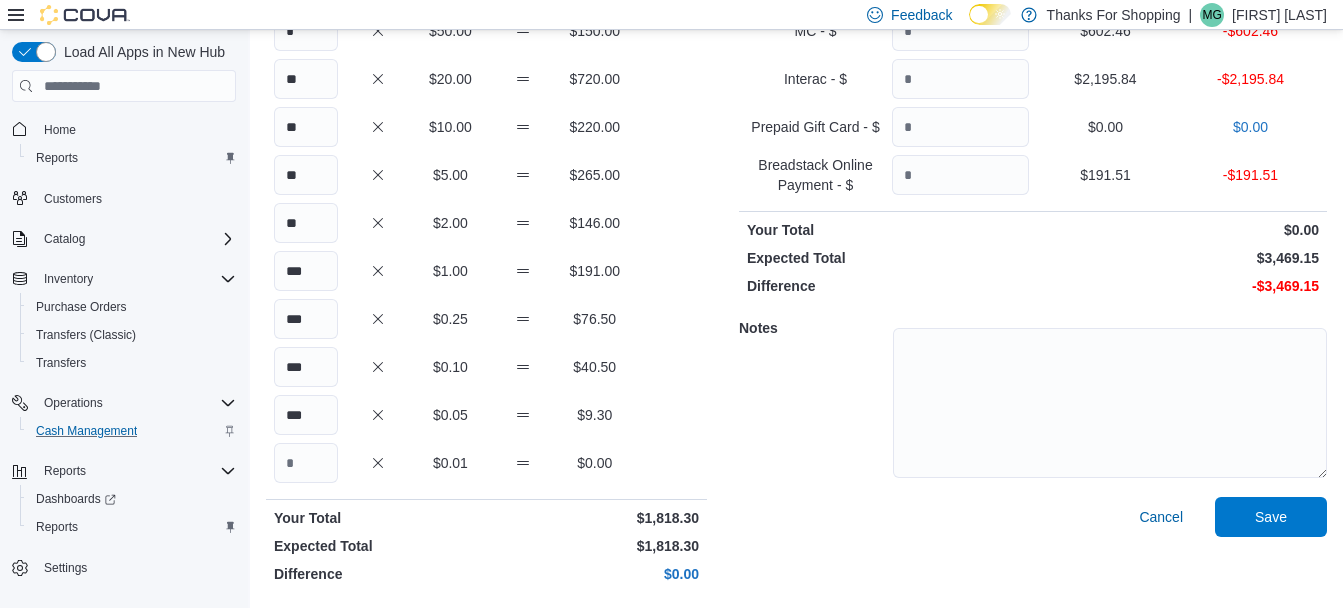 click on "Type Actual Expected Difference Visa - $ $479.34 -$479.34 MC - $ $602.46 -$602.46 Interac - $ $2,195.84 -$2,195.84 Prepaid Gift Card - $ $0.00 $0.00 Breadstack Online Payment - $ $191.51 -$191.51 Your Total $0.00 Expected Total $3,469.15 Difference -$3,469.15 Notes Cancel Save" at bounding box center (1033, 257) 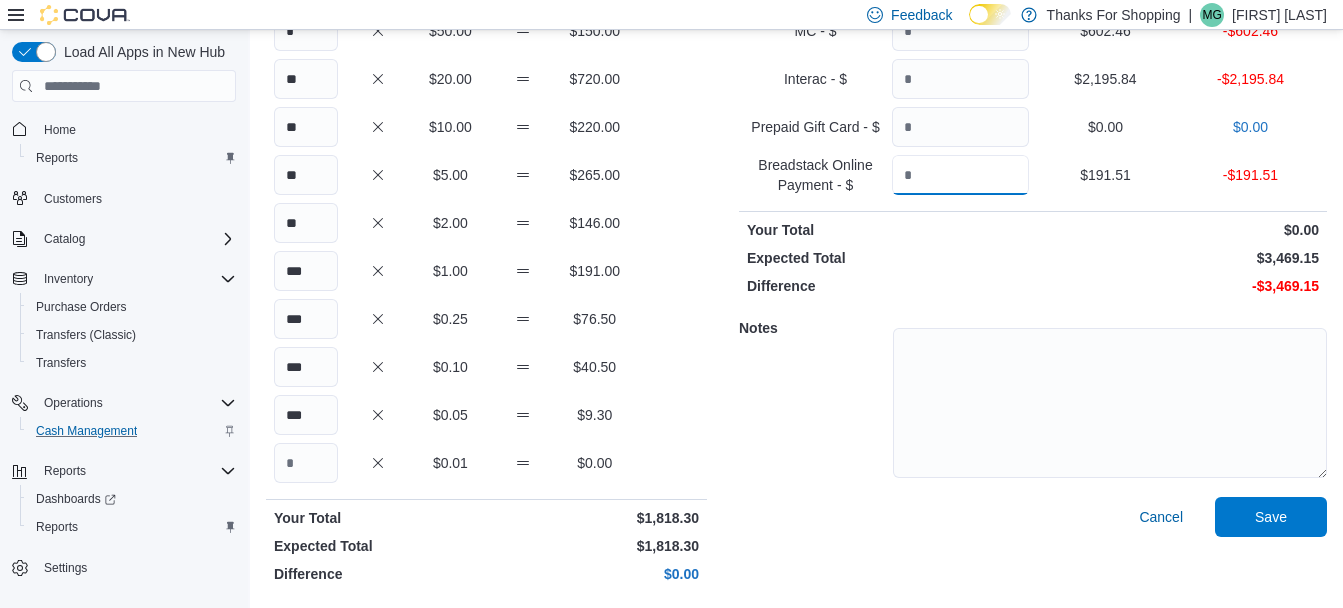 click at bounding box center [960, 175] 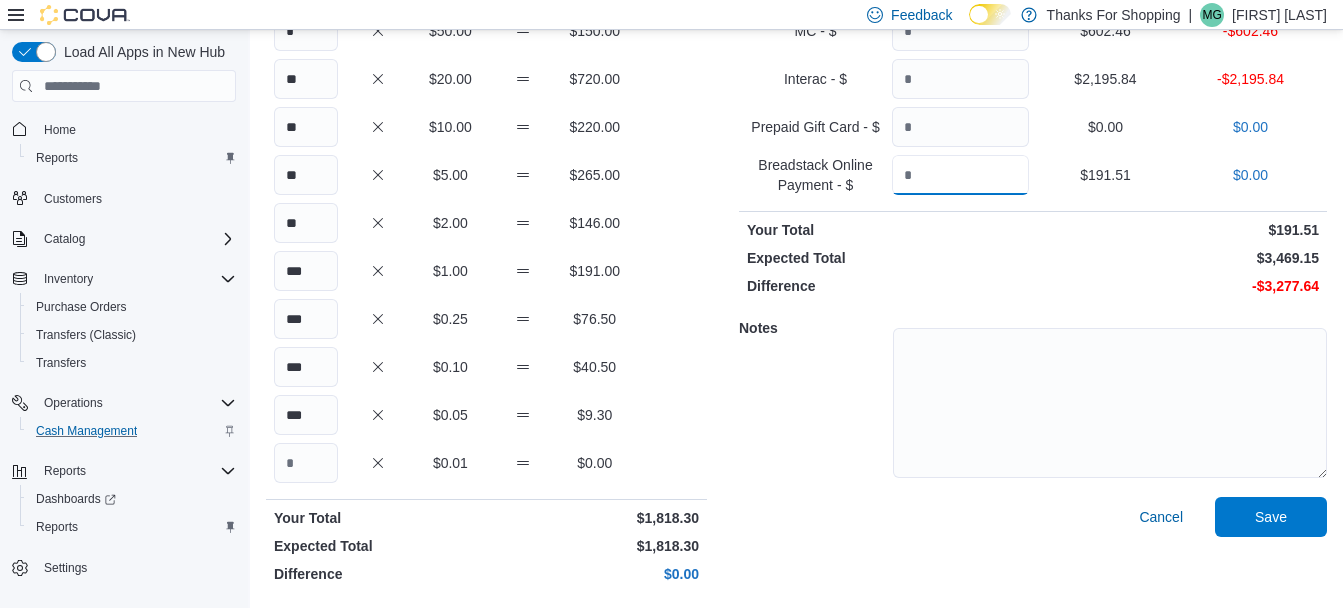 type on "******" 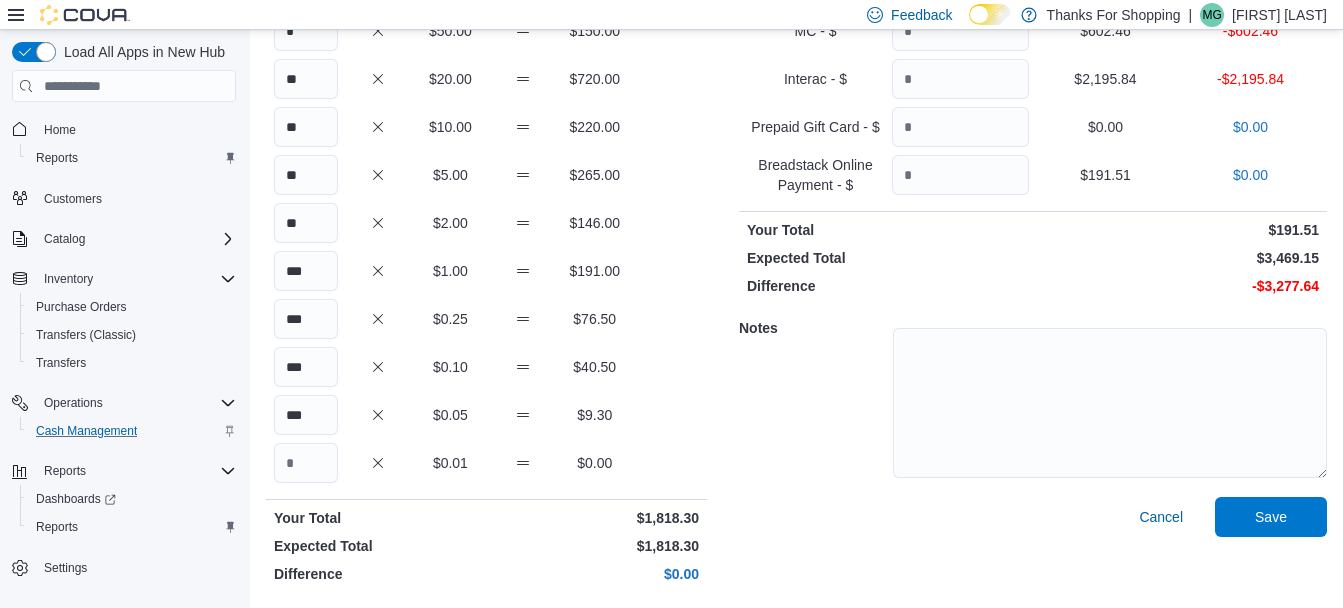 click on "Your Total" at bounding box center [888, 230] 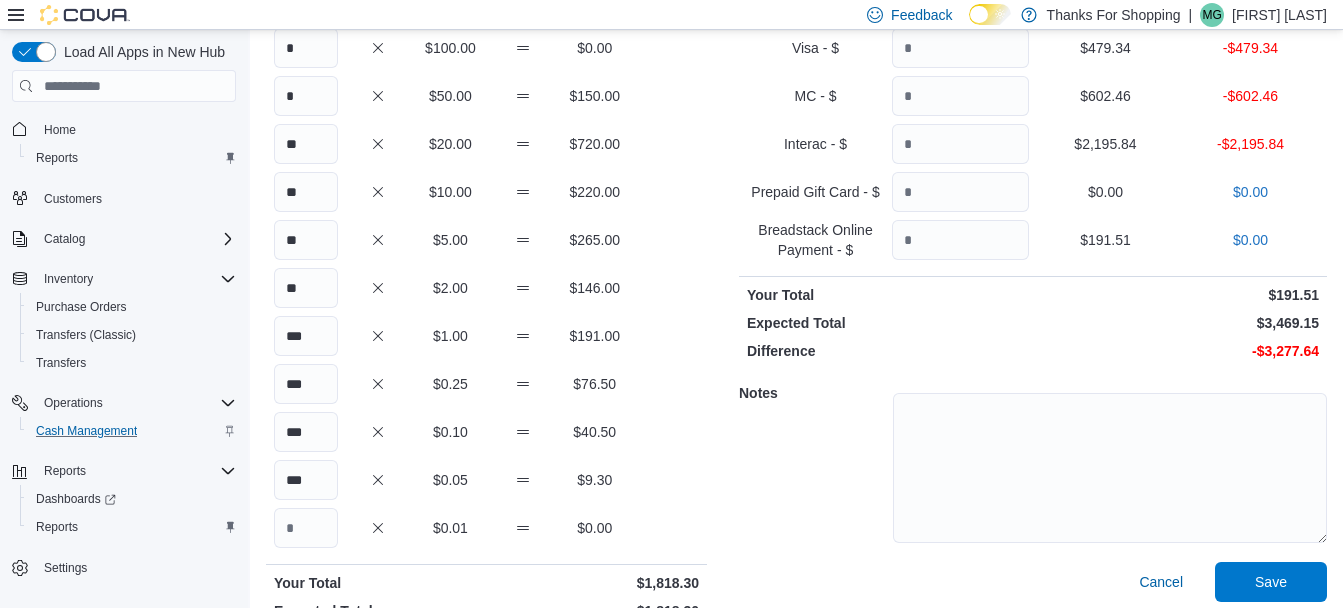 scroll, scrollTop: 140, scrollLeft: 0, axis: vertical 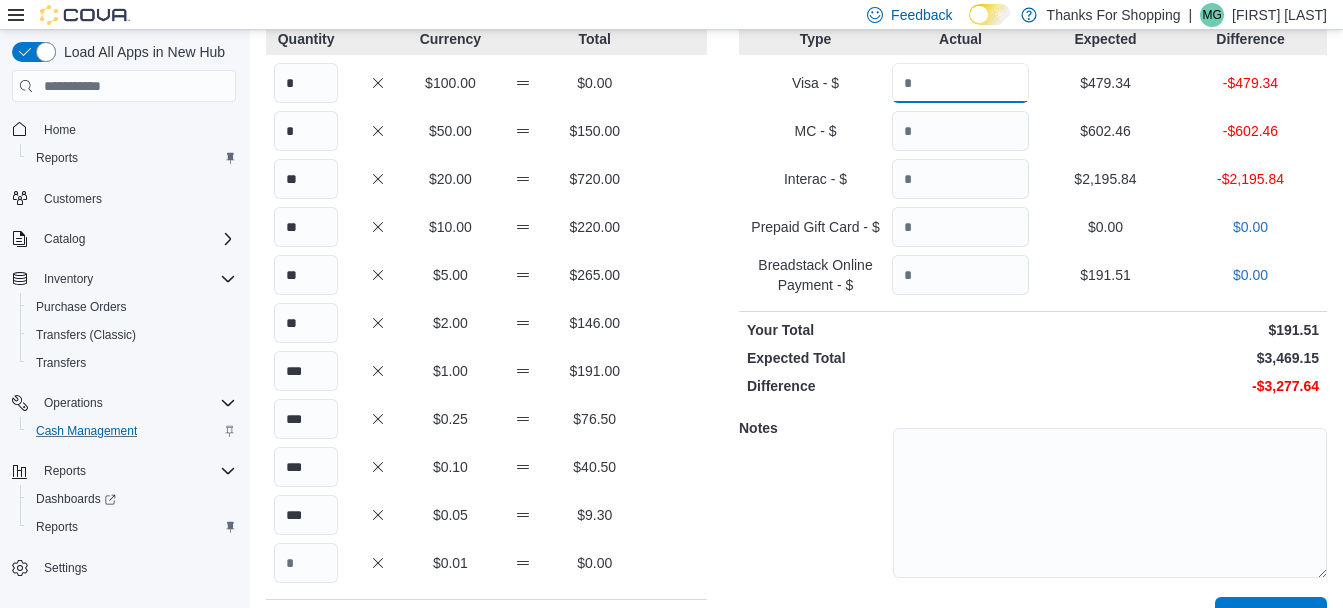 click at bounding box center [960, 83] 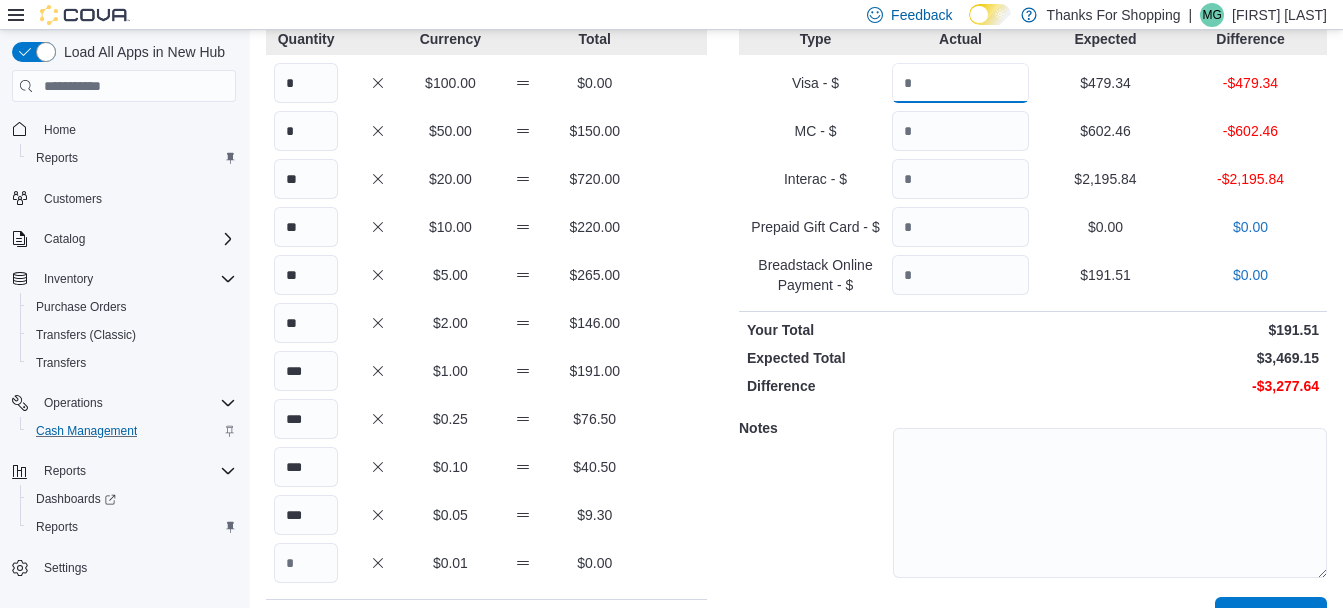 click at bounding box center (960, 83) 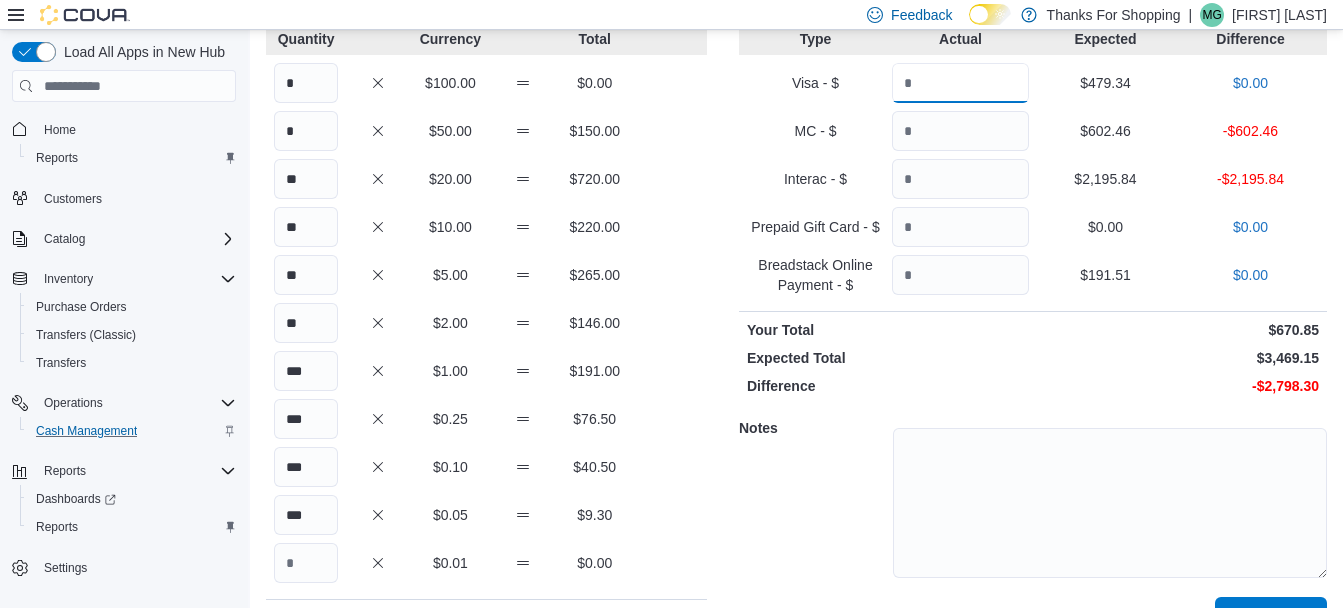 type on "******" 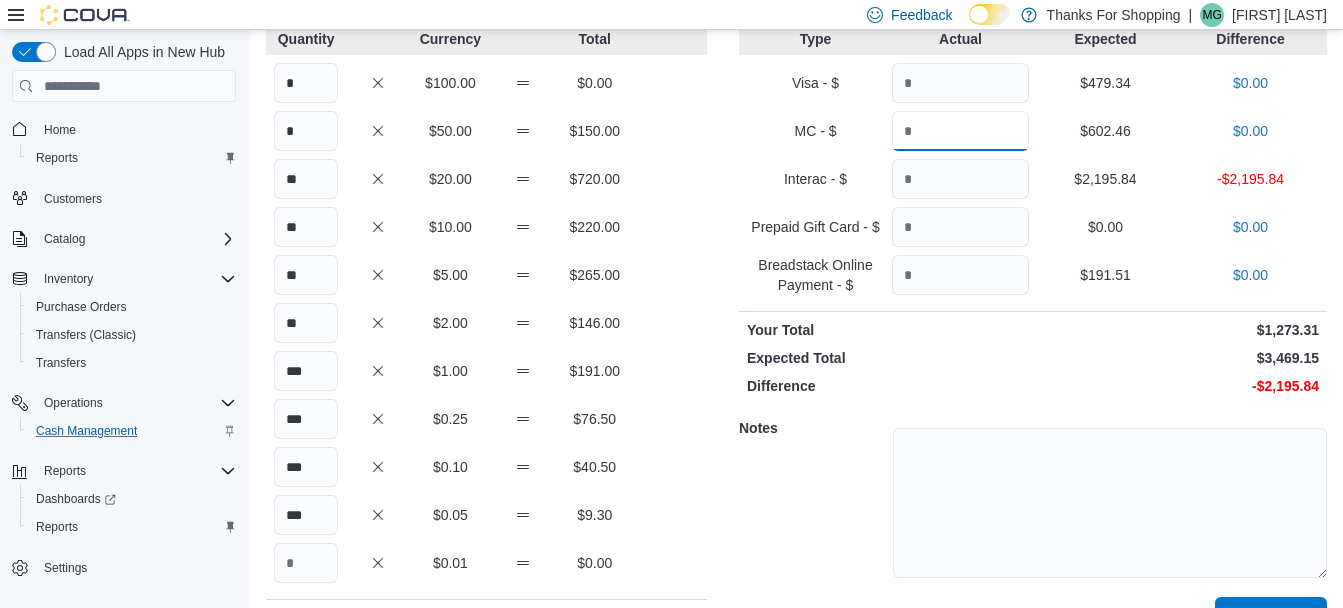 type on "******" 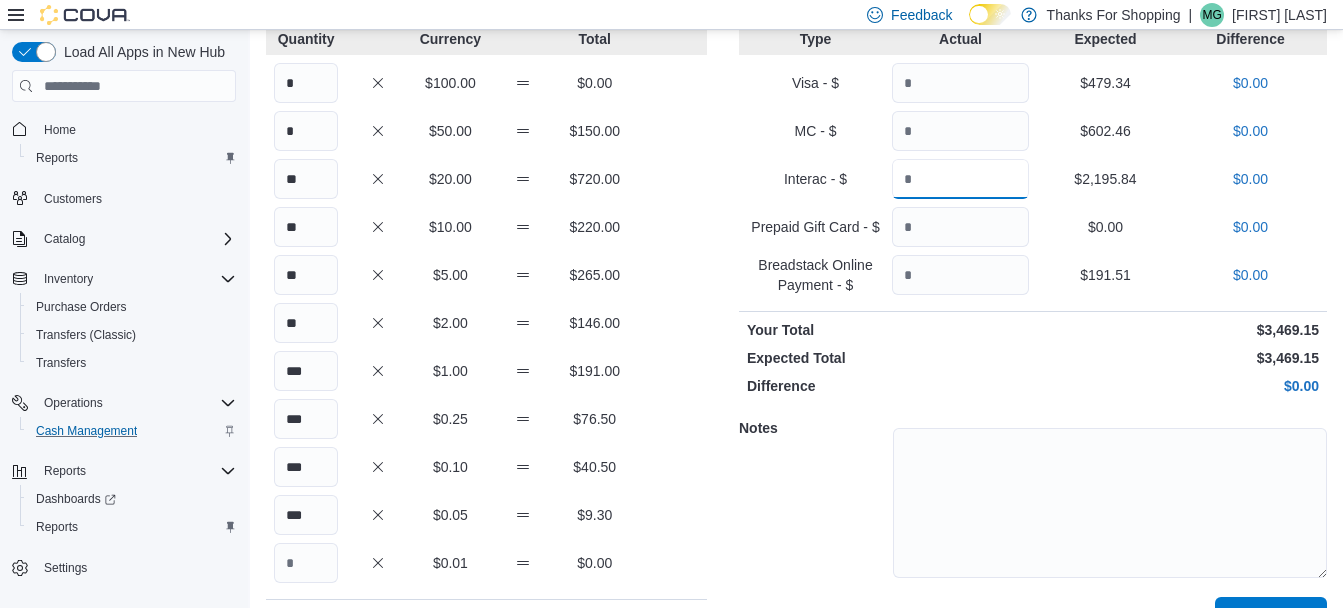 type on "*******" 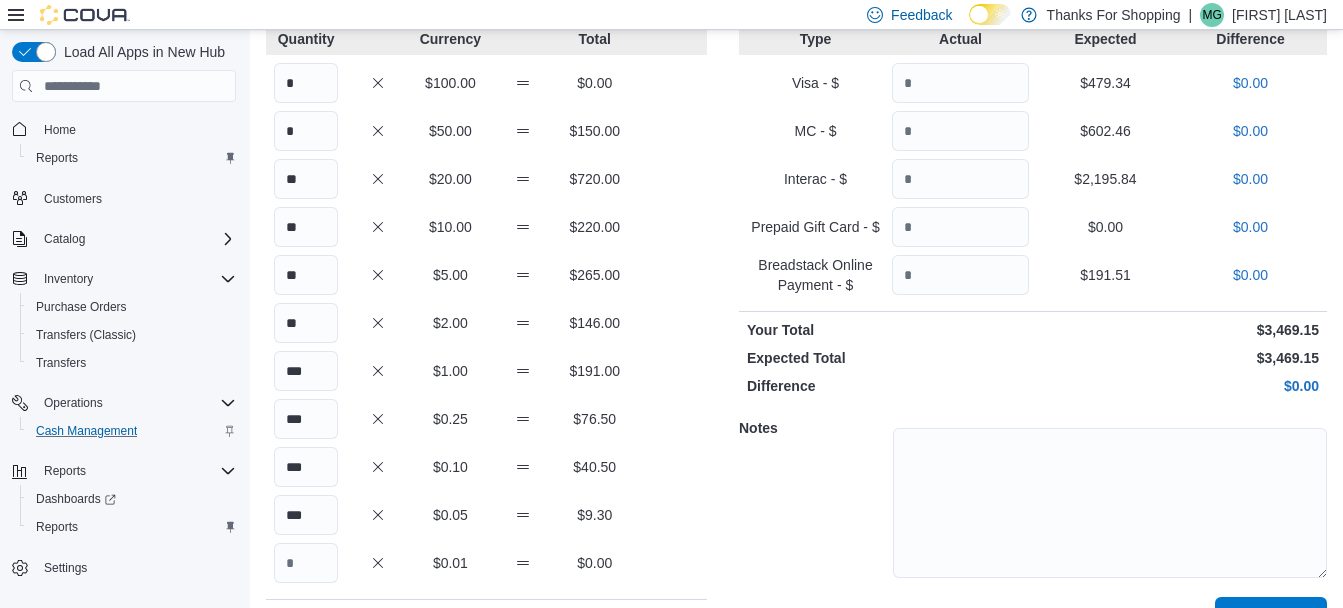click at bounding box center [1110, 500] 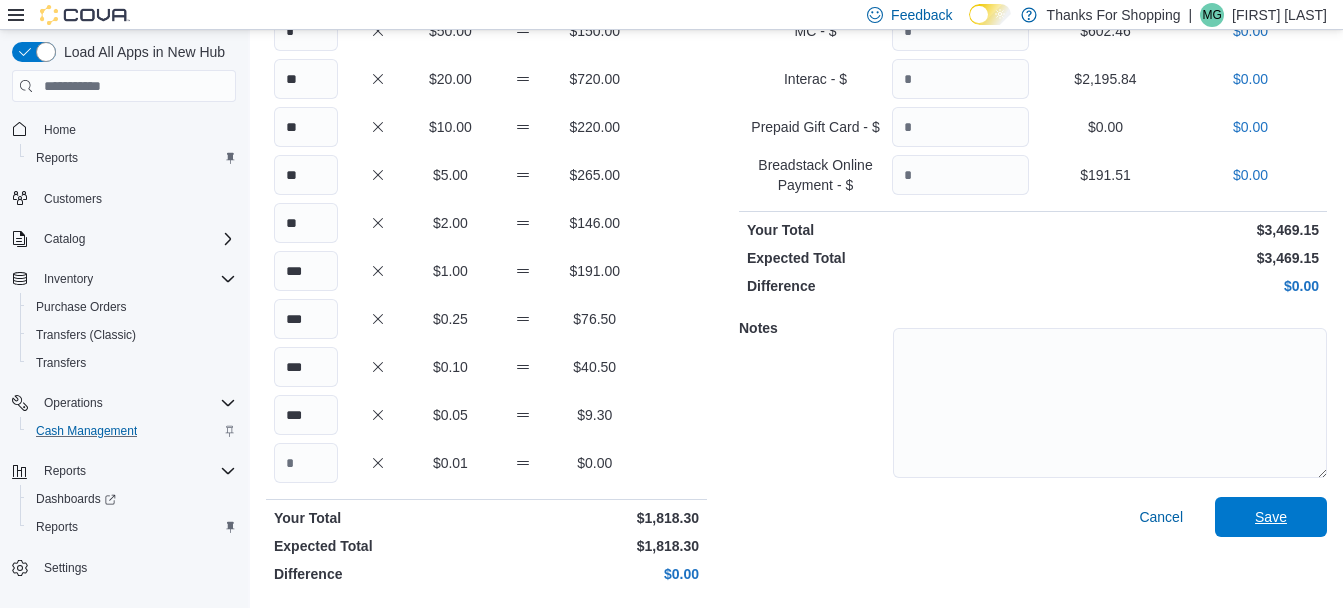 click on "Save" at bounding box center (1271, 517) 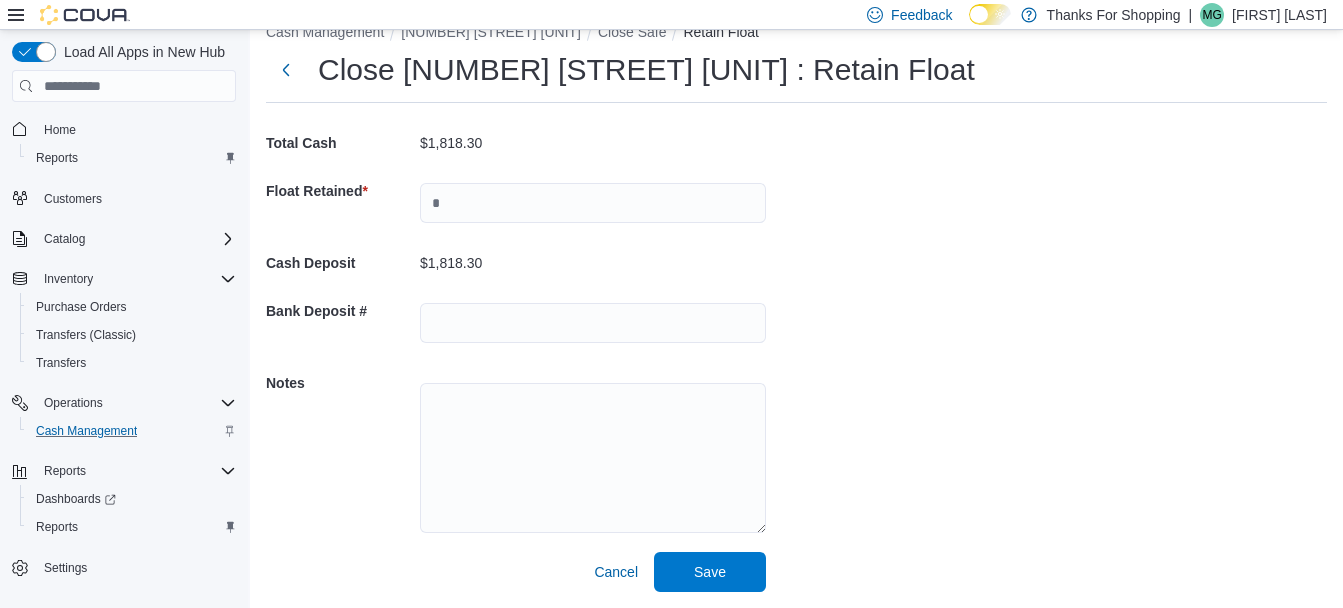 scroll, scrollTop: 44, scrollLeft: 0, axis: vertical 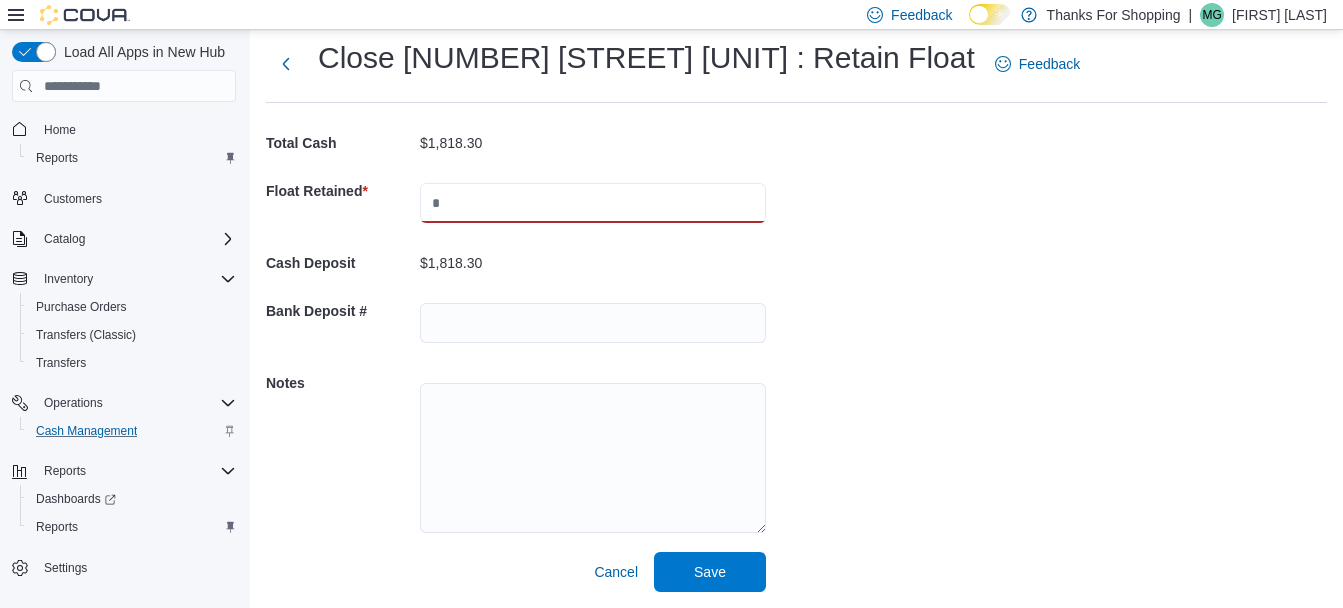 click at bounding box center (593, 203) 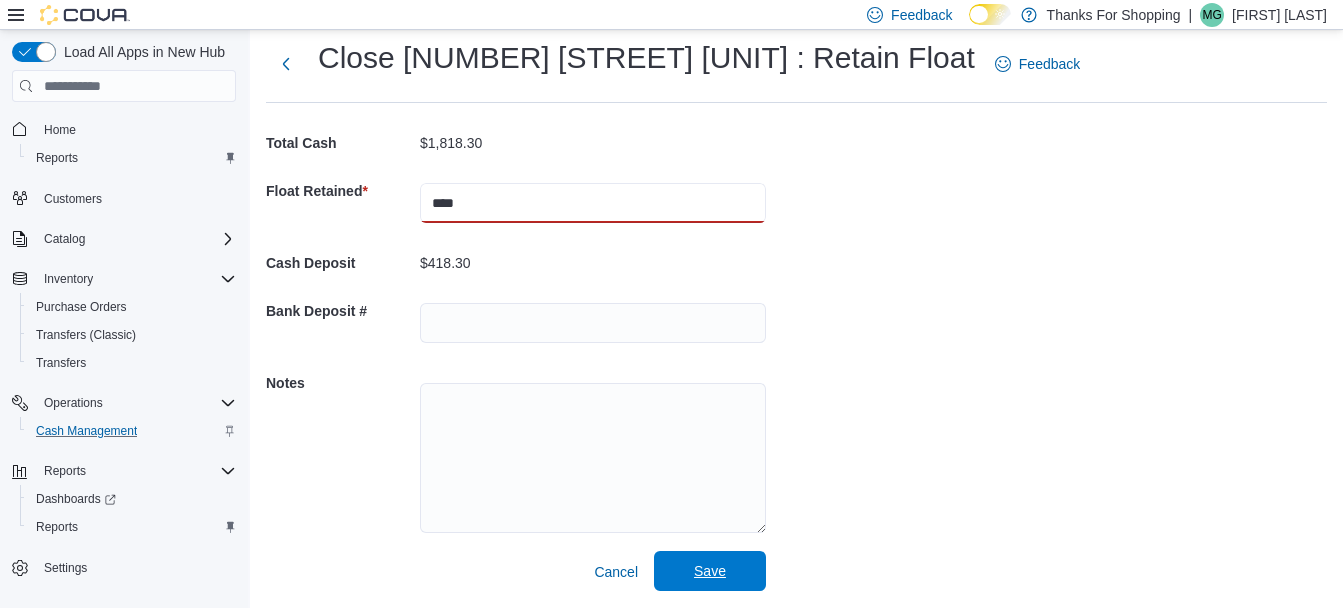 type on "****" 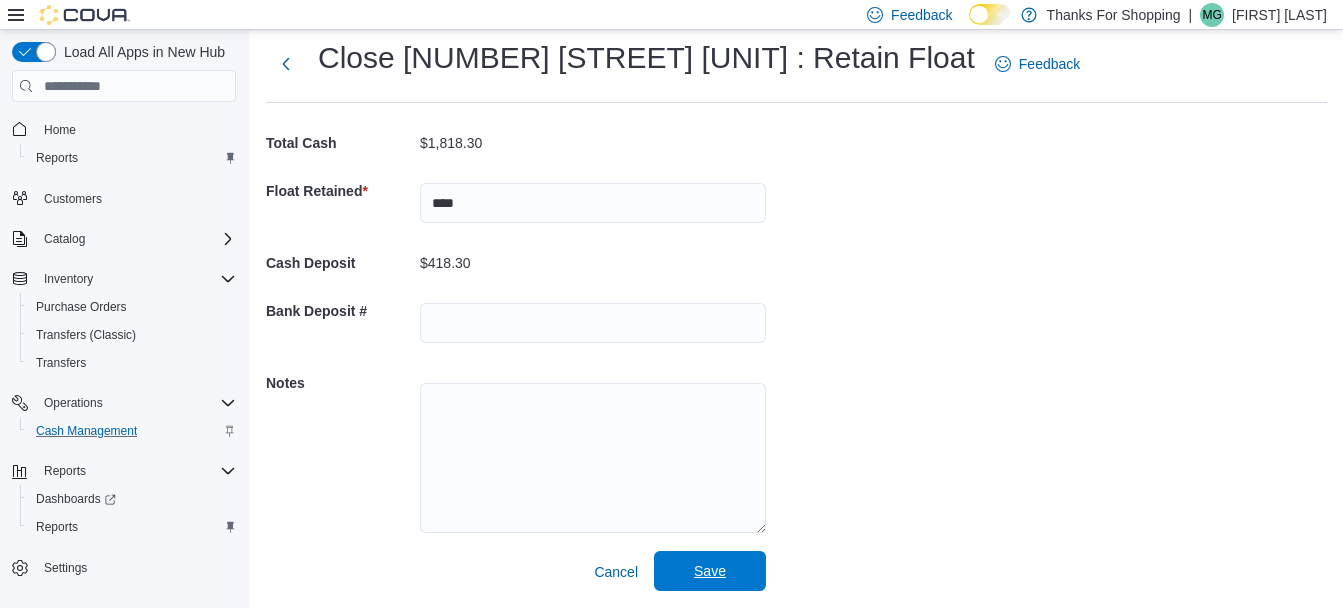 click on "Save" at bounding box center [710, 571] 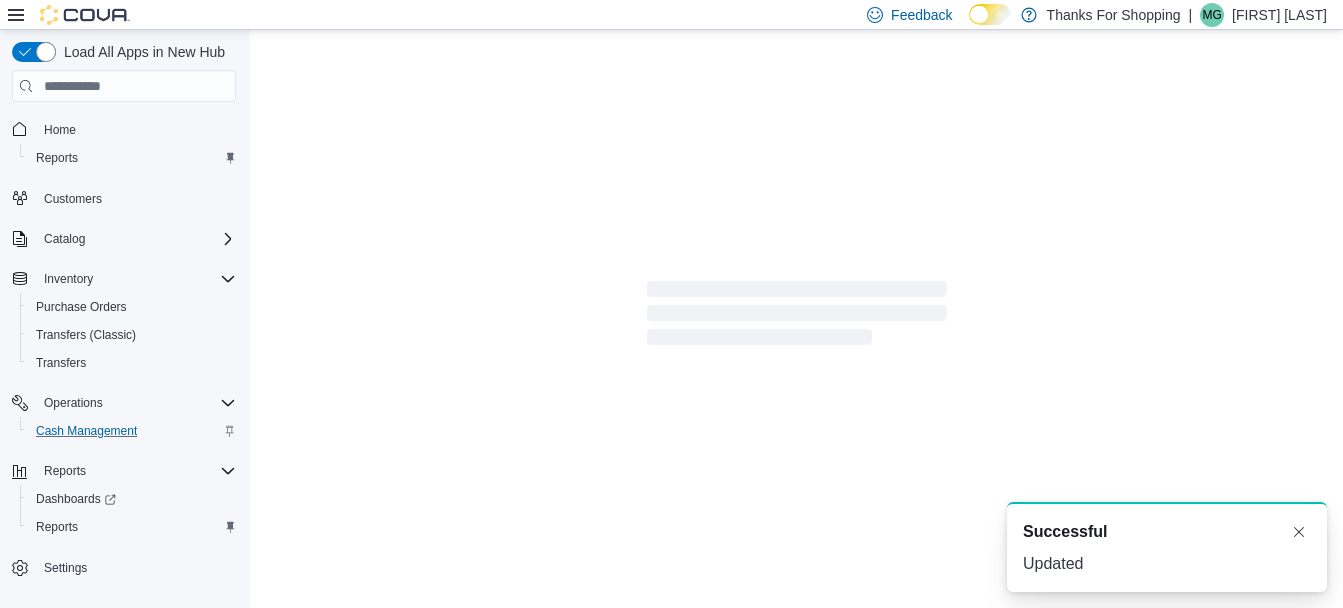 scroll, scrollTop: 5, scrollLeft: 0, axis: vertical 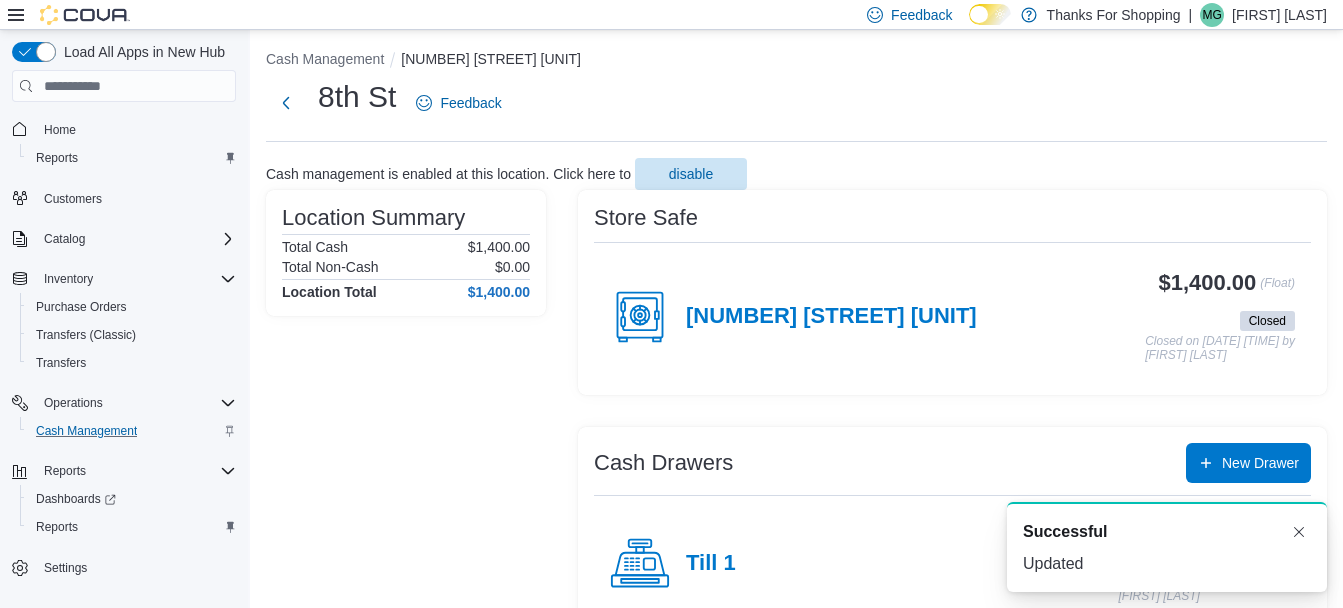 click on "[FIRST] [LAST]" at bounding box center (1279, 15) 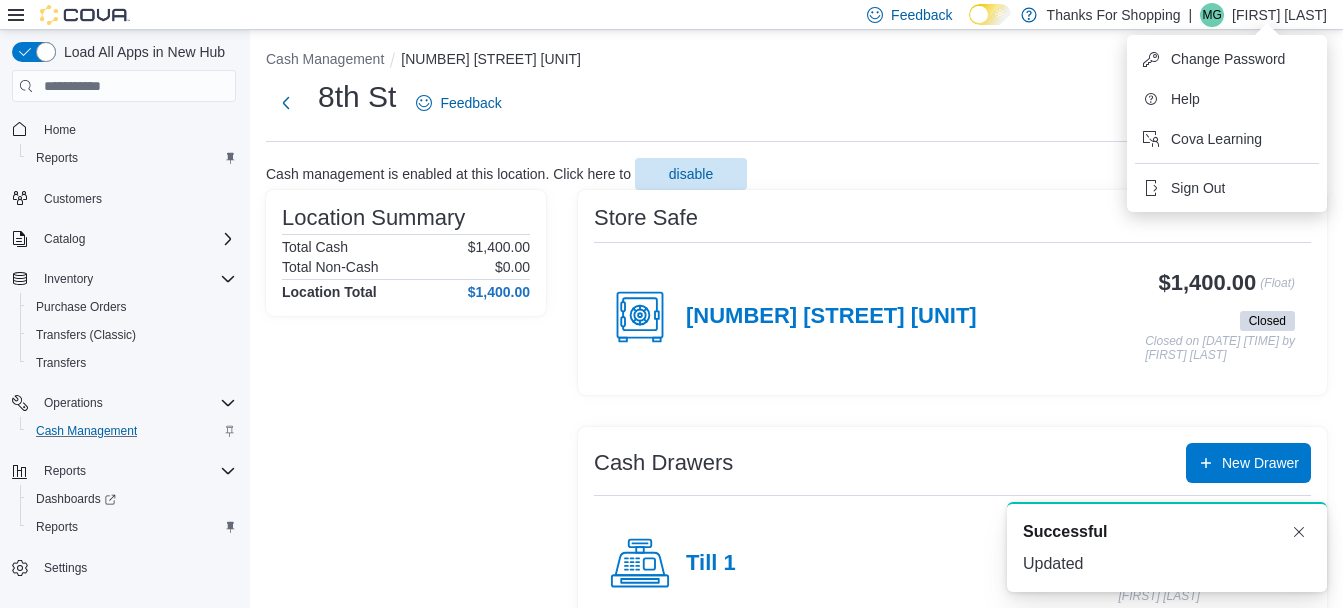 click on "Change Password Help Cova Learning Sign Out" at bounding box center [1227, 123] 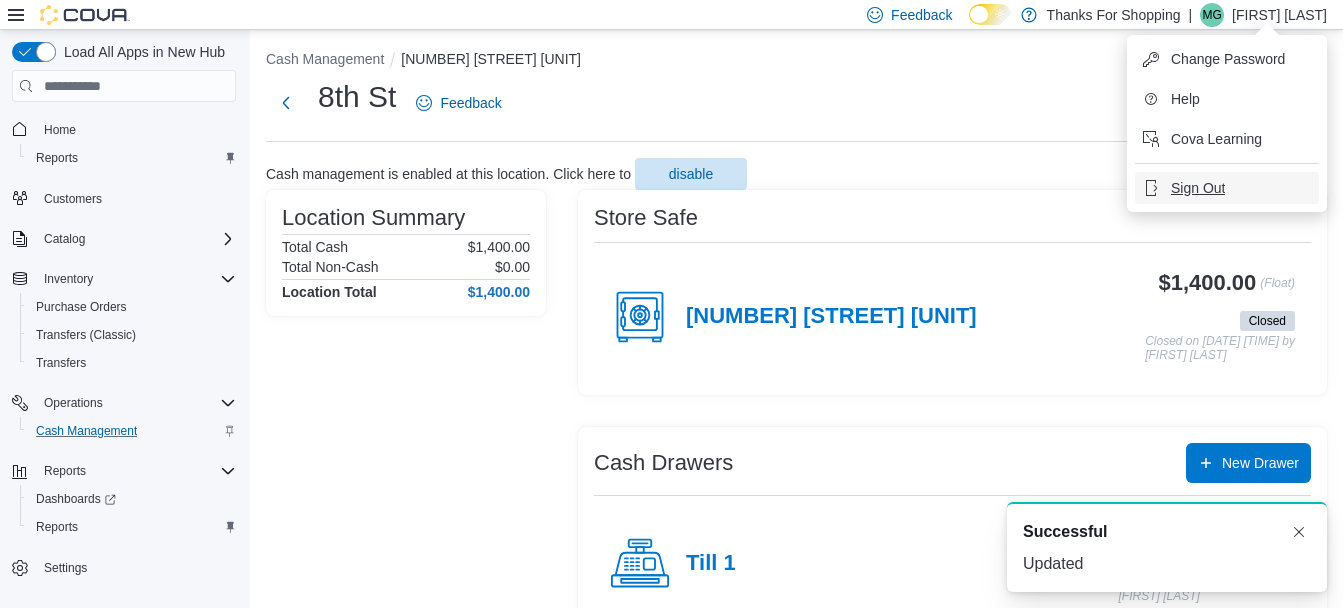 click on "Sign Out" at bounding box center [1198, 188] 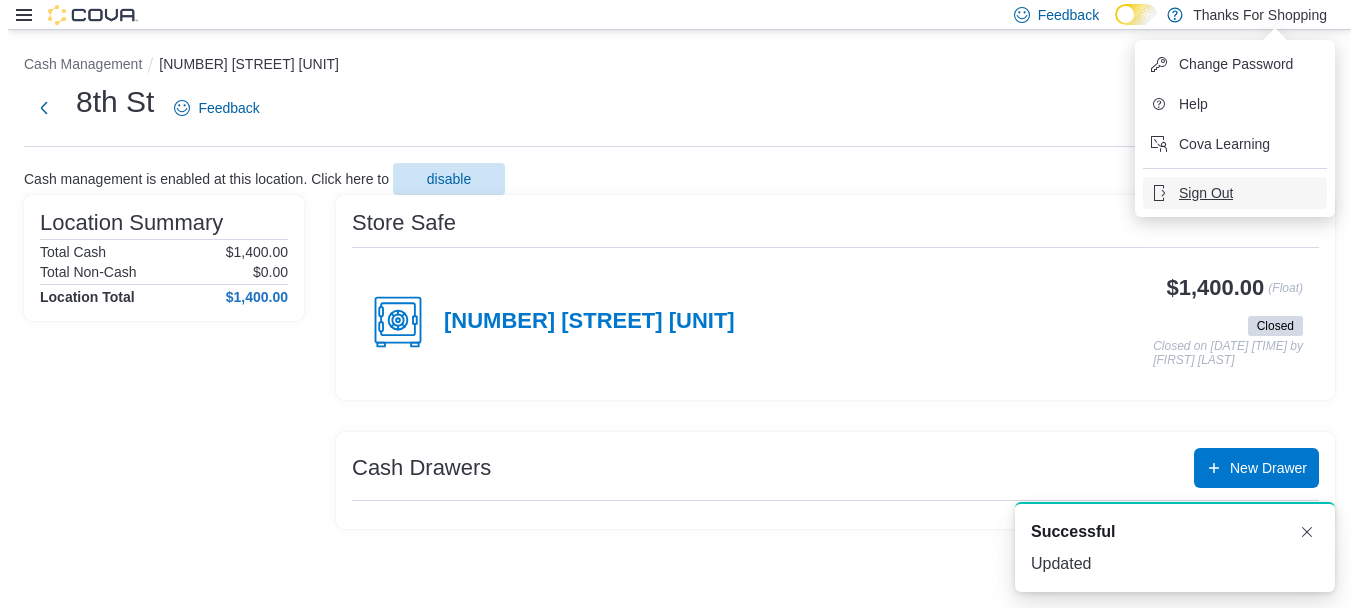 scroll, scrollTop: 0, scrollLeft: 0, axis: both 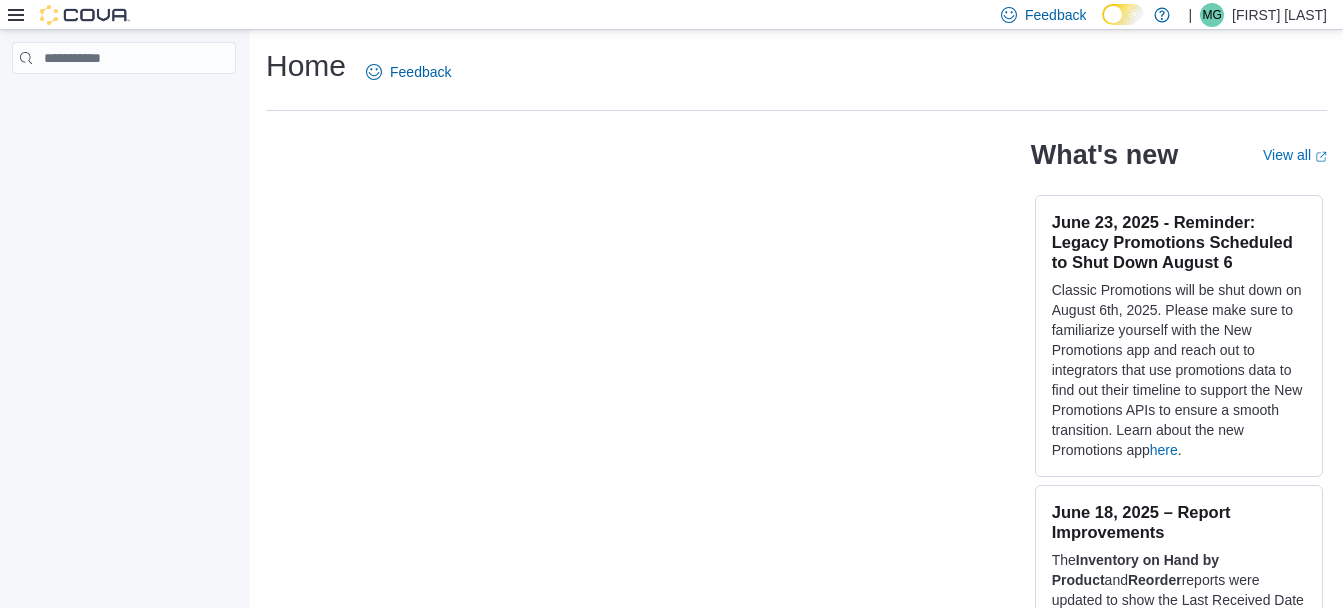click on "[FIRST] [LAST]" at bounding box center [1279, 15] 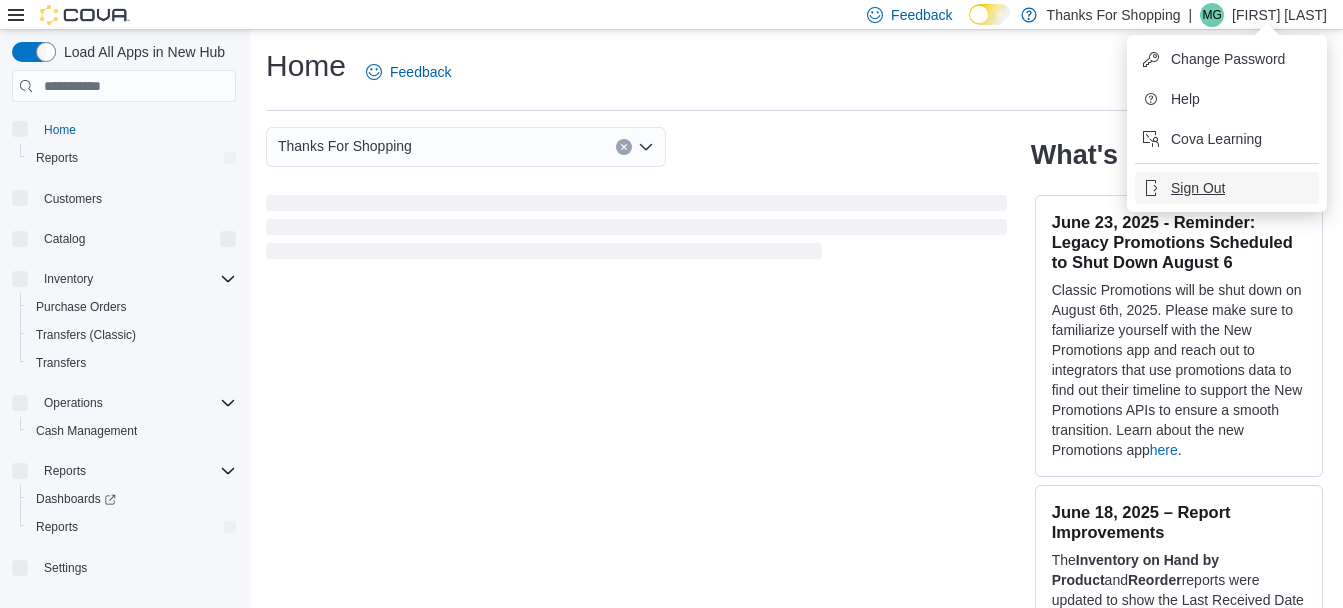 click on "Sign Out" at bounding box center (1198, 188) 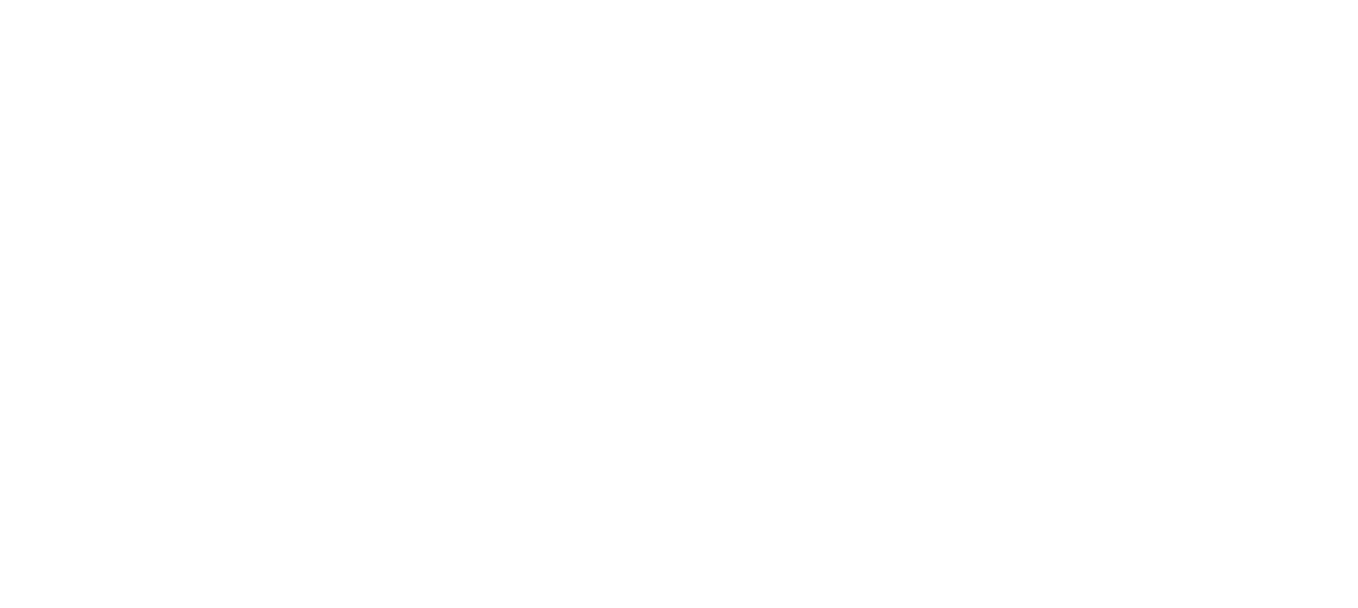 scroll, scrollTop: 0, scrollLeft: 0, axis: both 